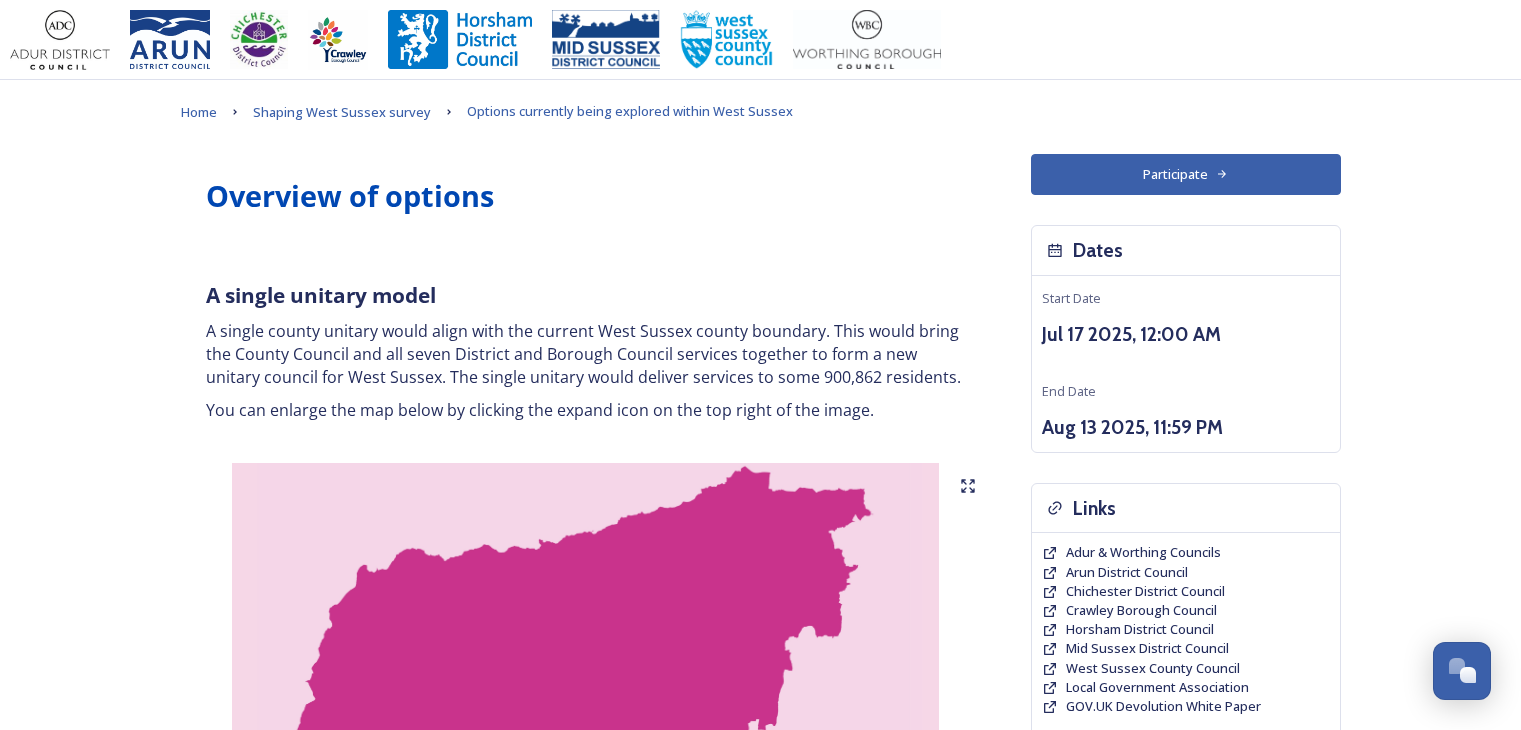 scroll, scrollTop: 3872, scrollLeft: 0, axis: vertical 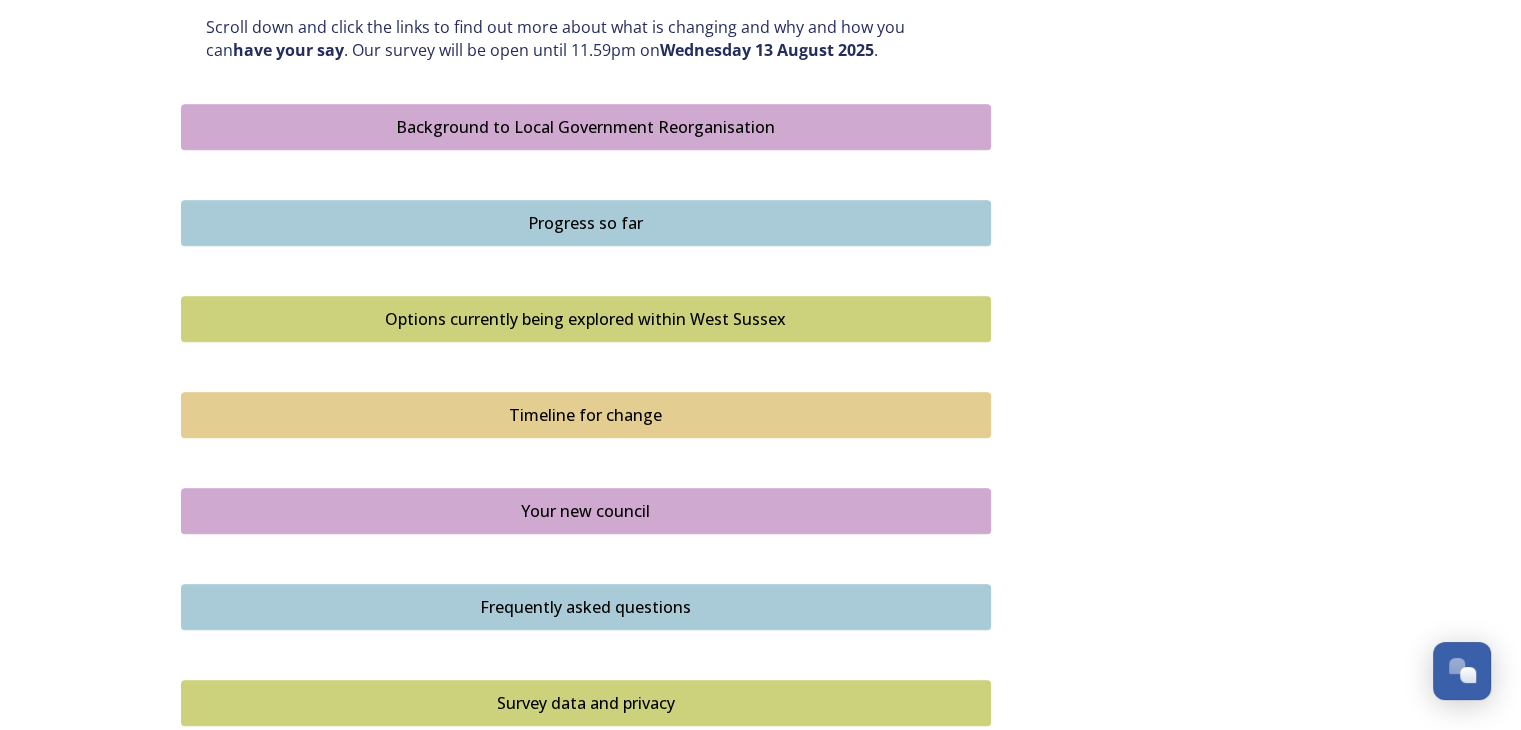 click on "Options currently being explored within West Sussex" at bounding box center (586, 319) 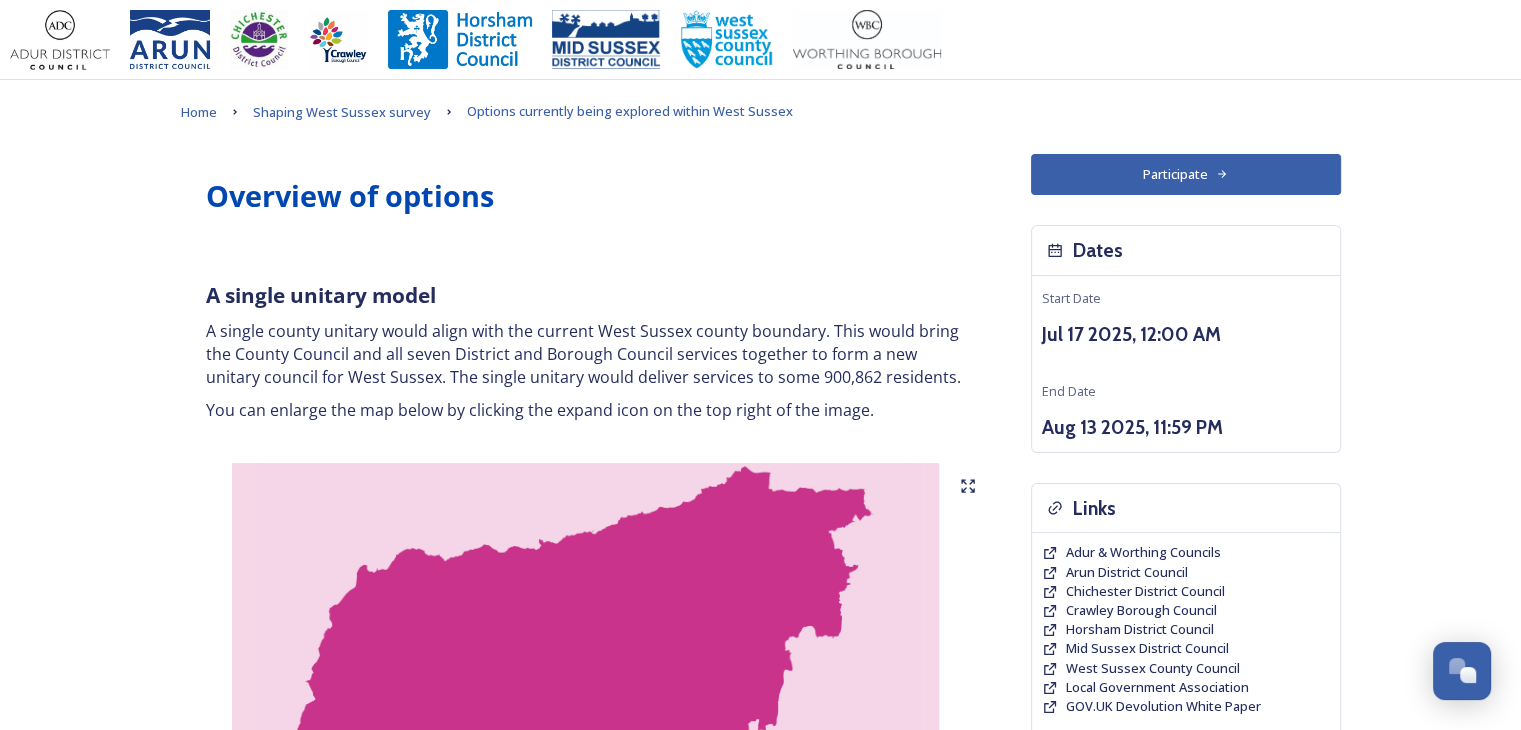 click on "Participate" at bounding box center (1186, 174) 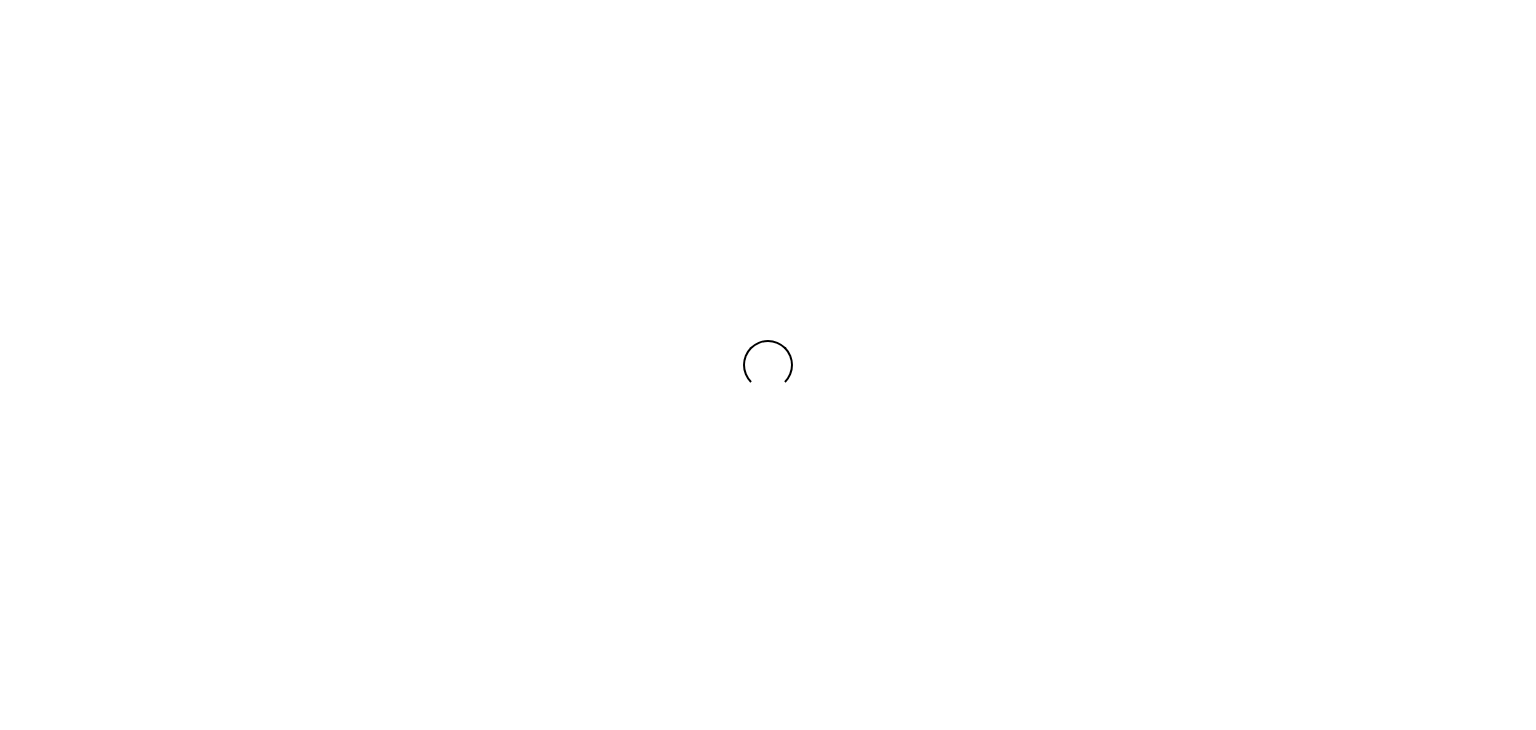 scroll, scrollTop: 0, scrollLeft: 0, axis: both 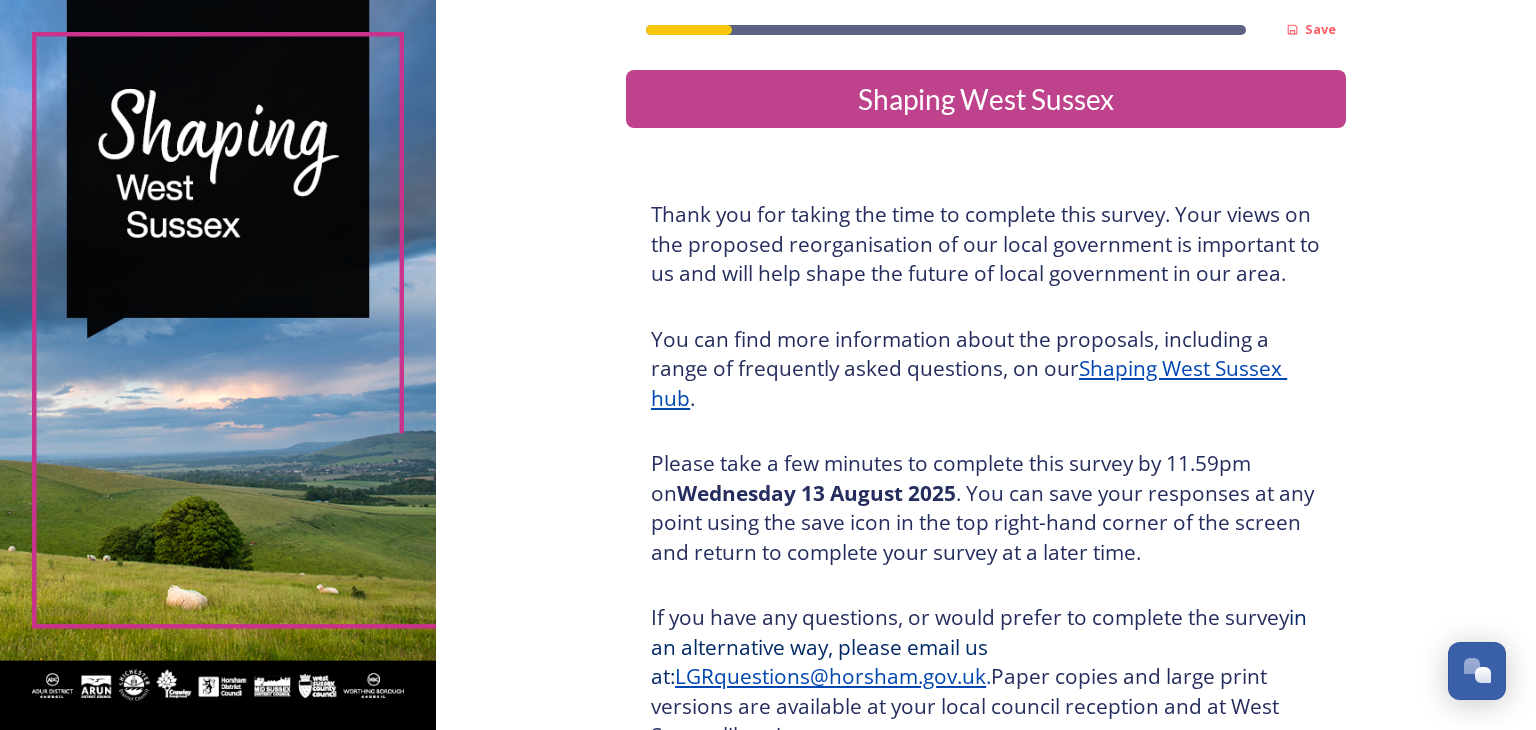 click on "Shaping West Sussex hub" at bounding box center (969, 383) 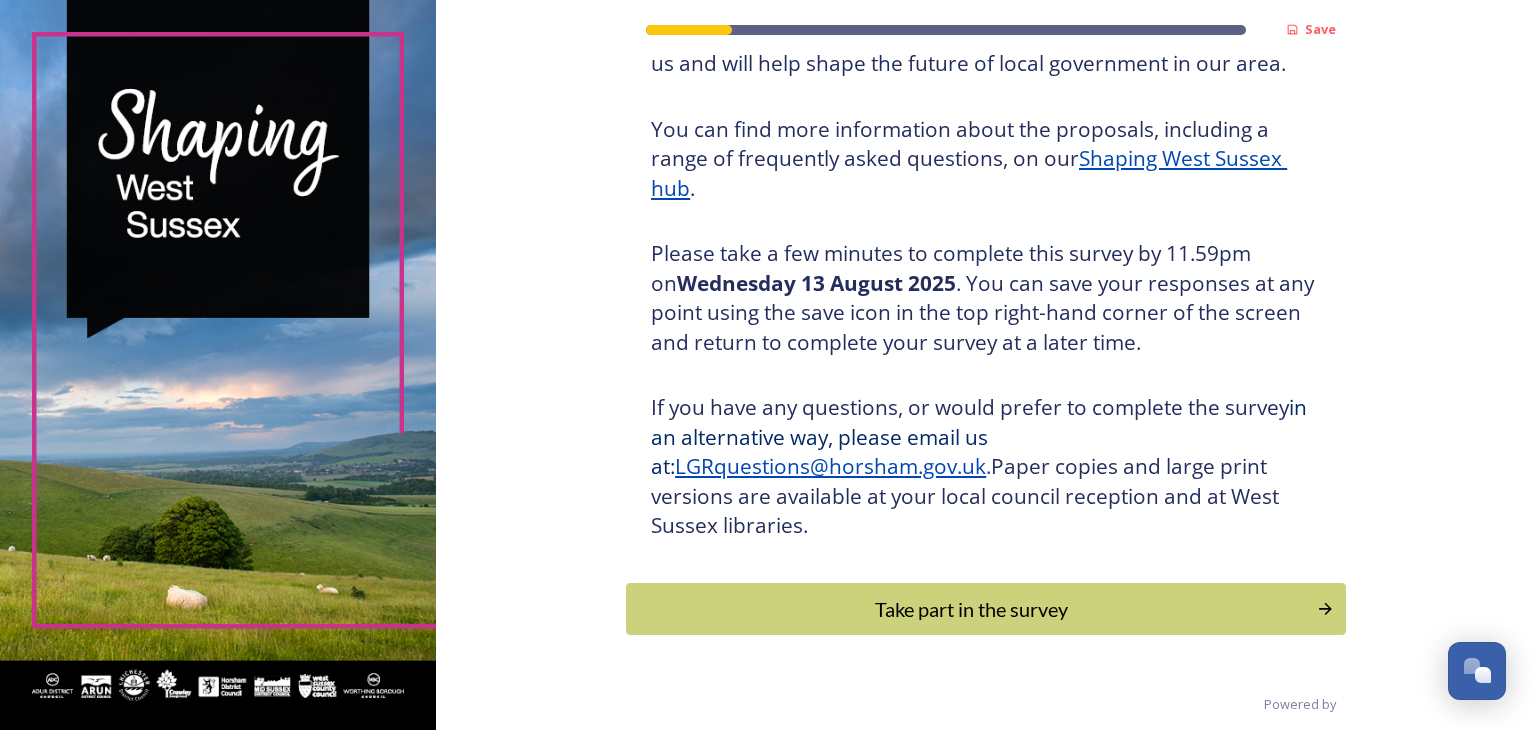 scroll, scrollTop: 230, scrollLeft: 0, axis: vertical 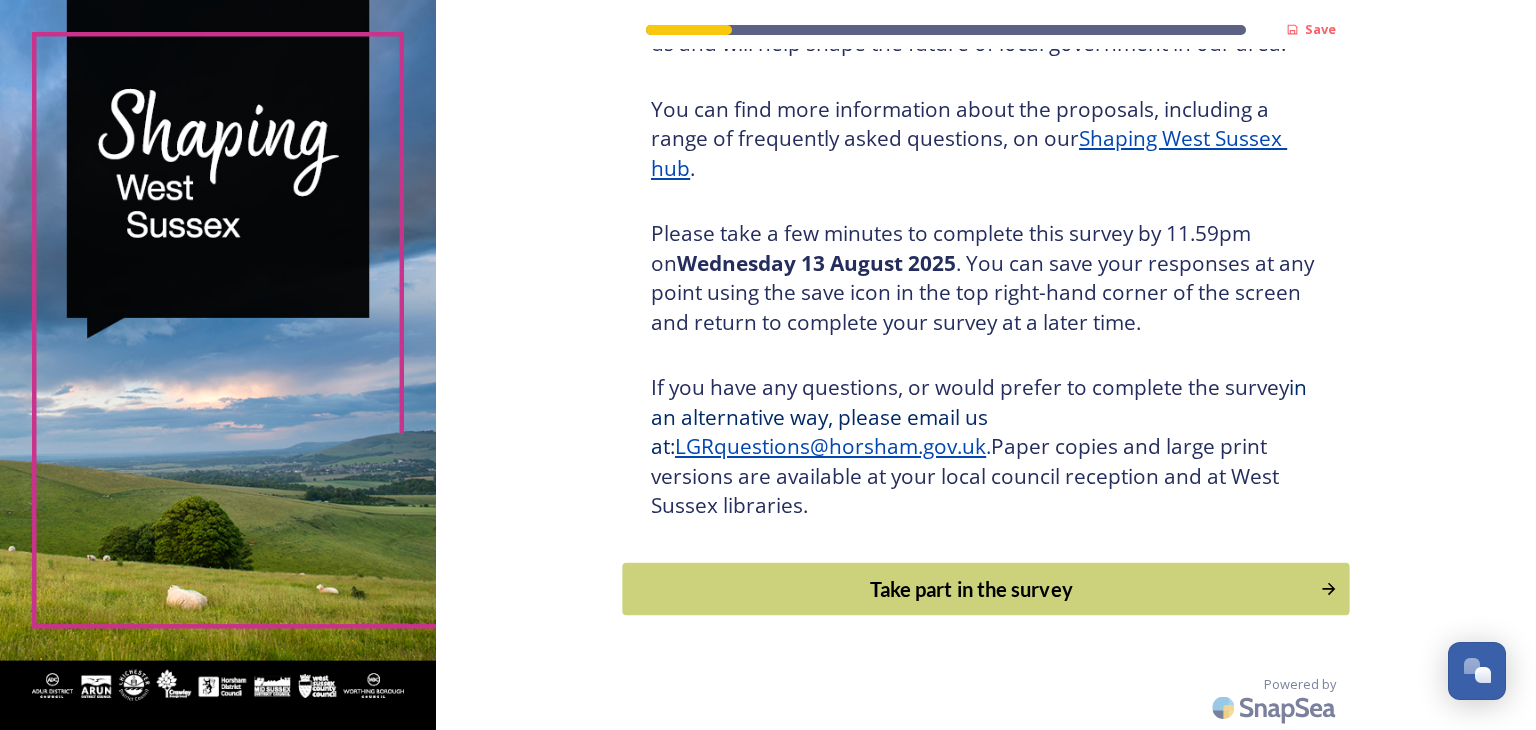 click on "Take part in the survey" at bounding box center [972, 589] 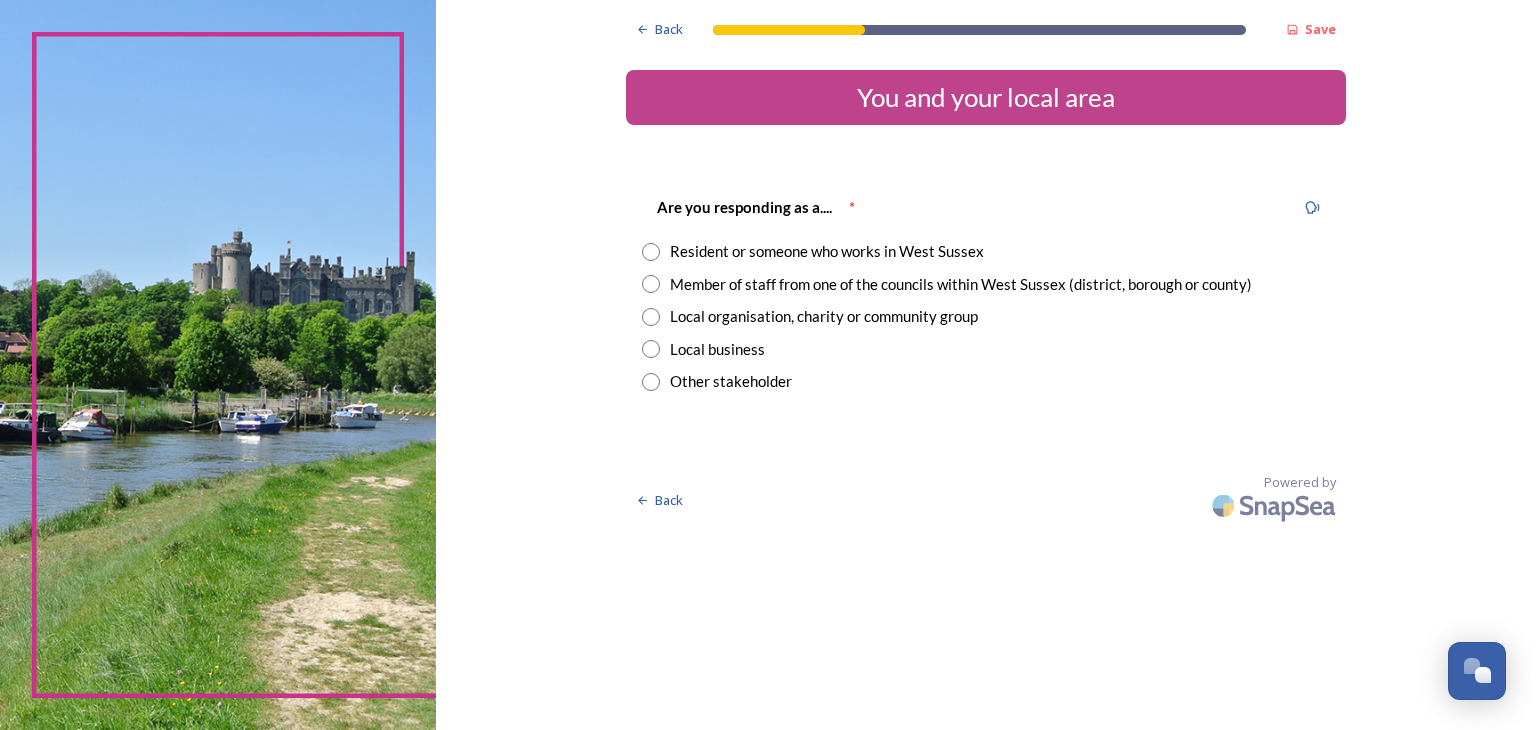 click at bounding box center (651, 252) 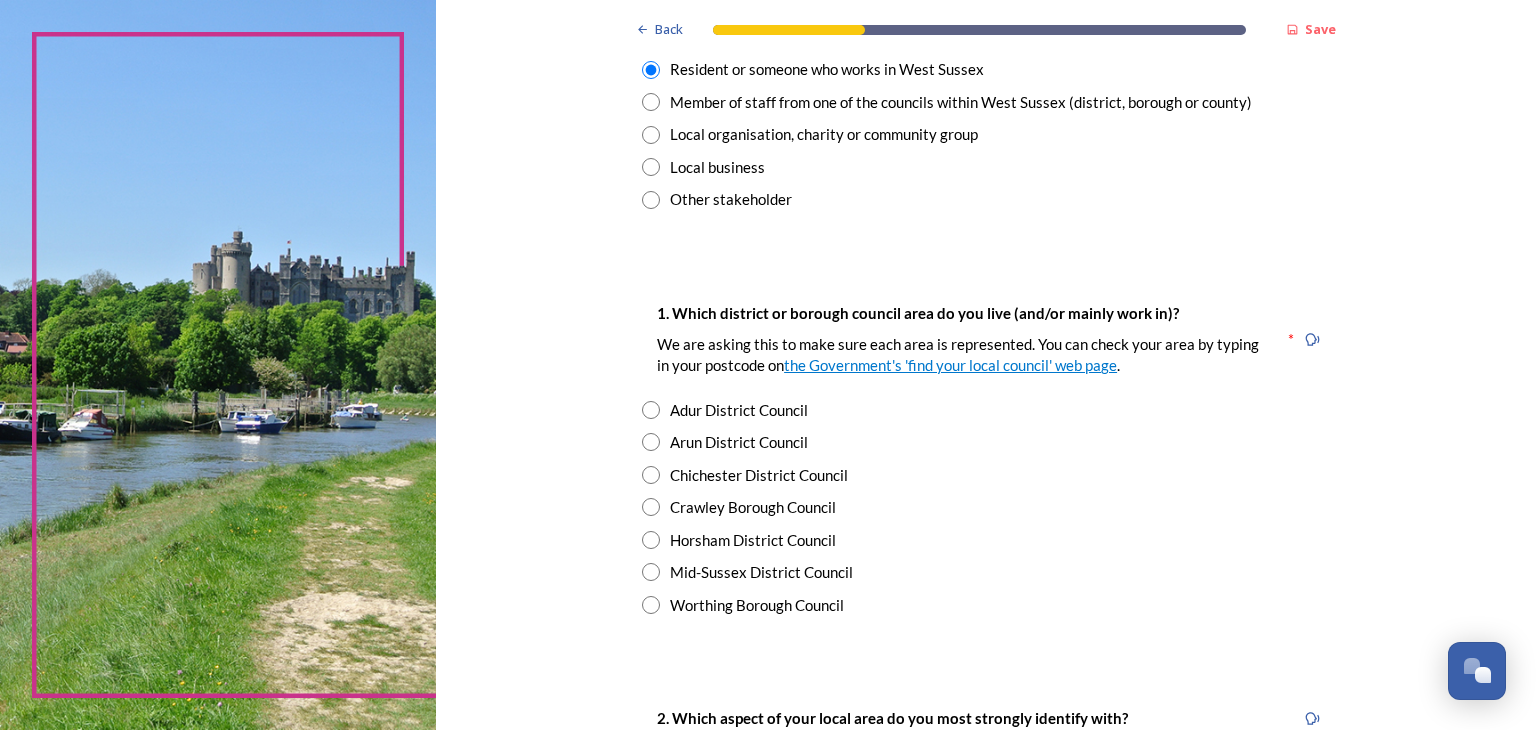 scroll, scrollTop: 200, scrollLeft: 0, axis: vertical 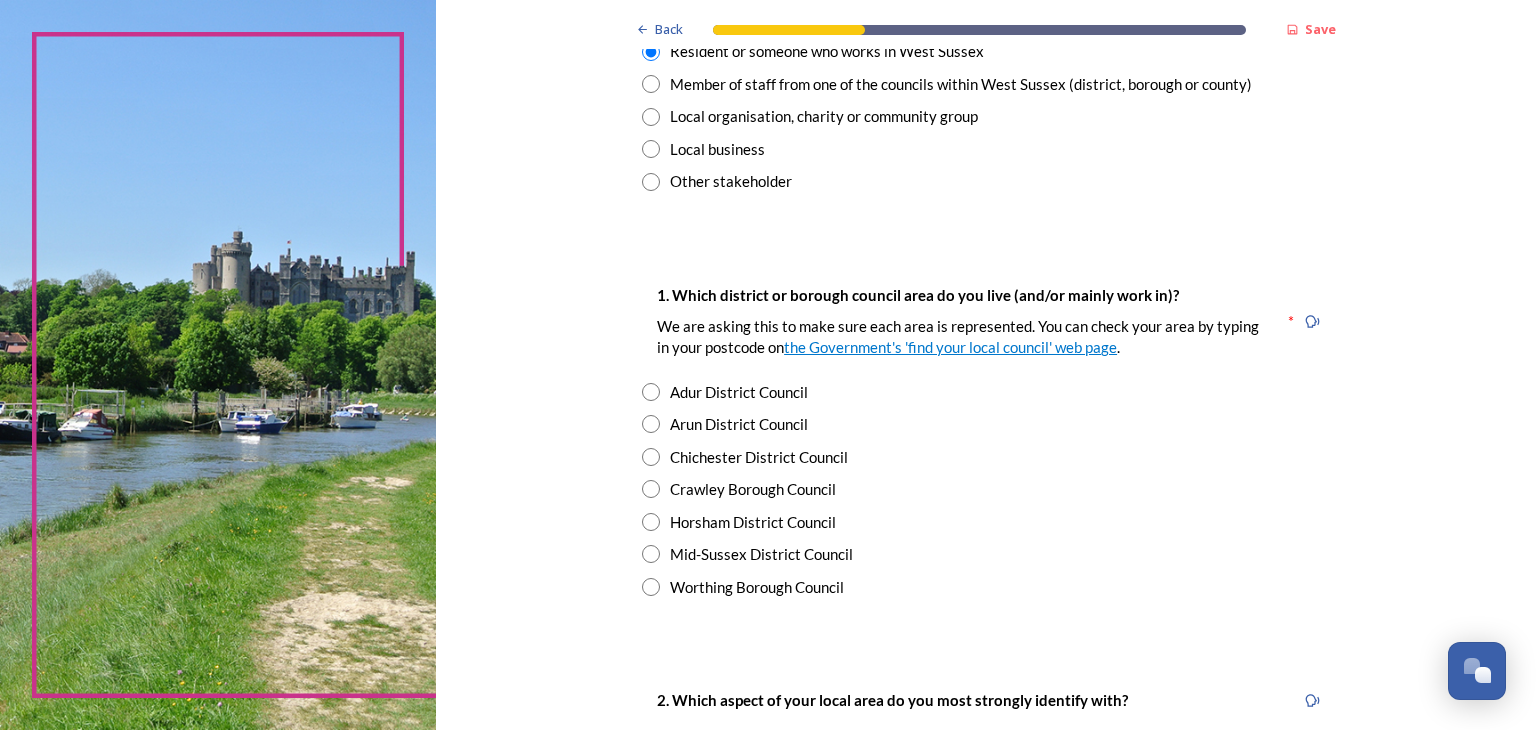 click at bounding box center [651, 587] 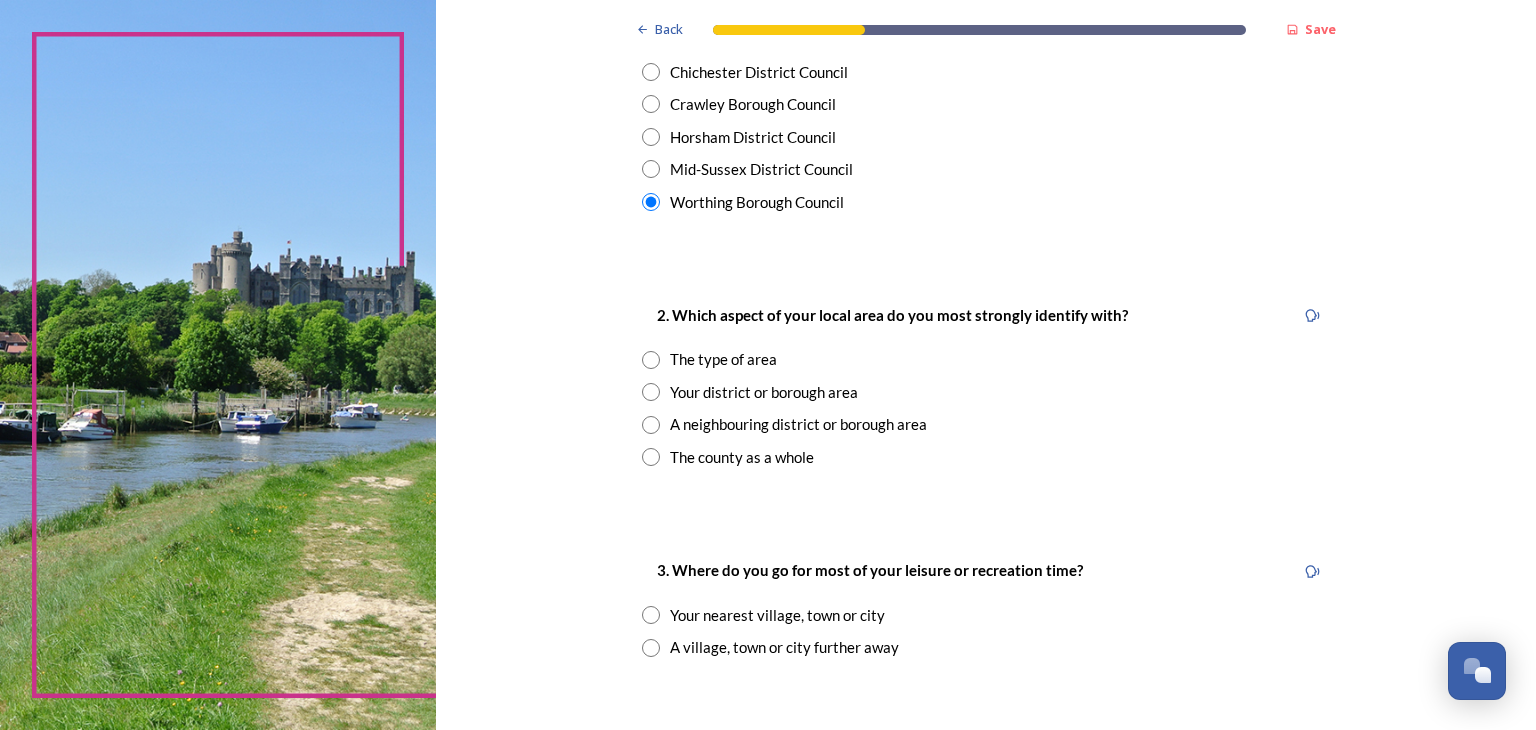 scroll, scrollTop: 600, scrollLeft: 0, axis: vertical 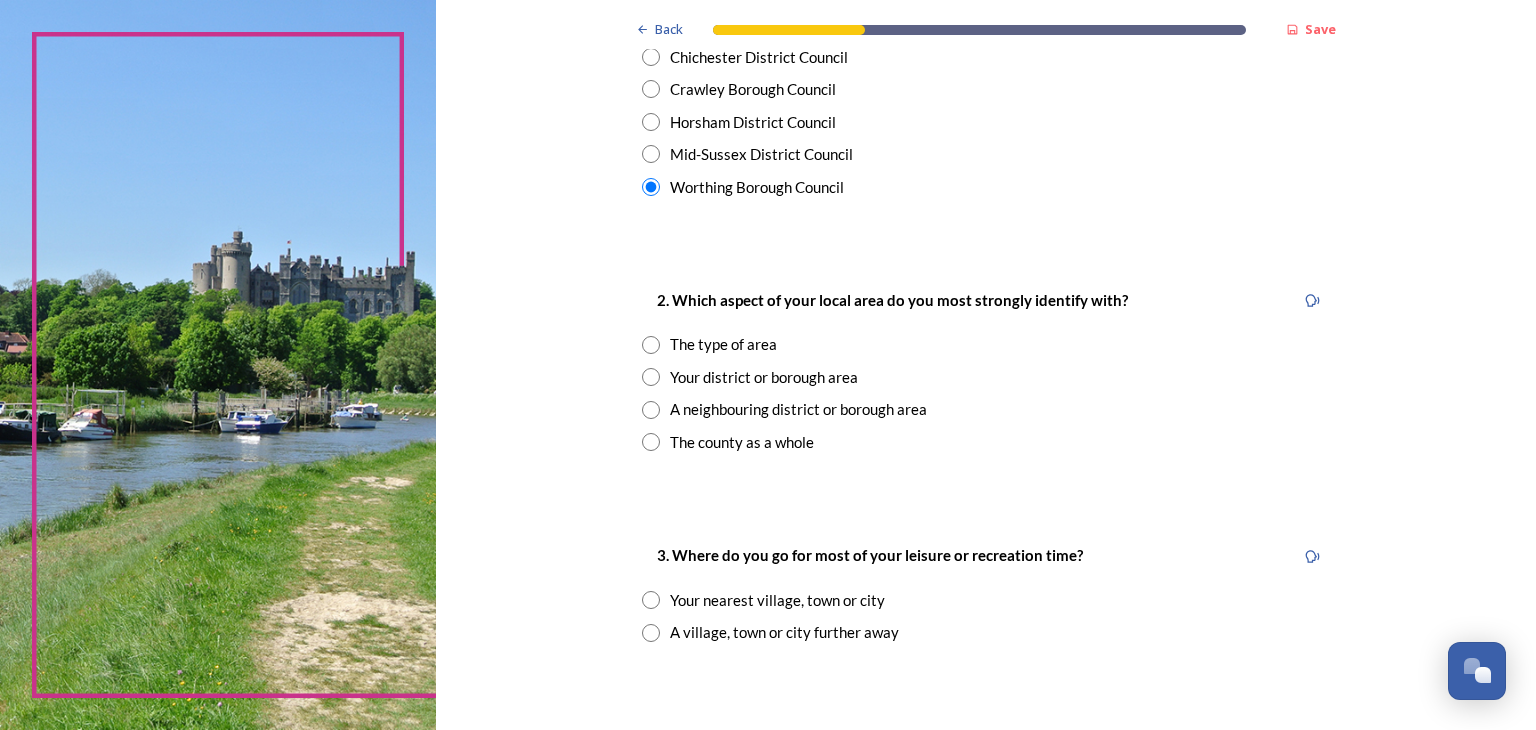 click at bounding box center (651, 442) 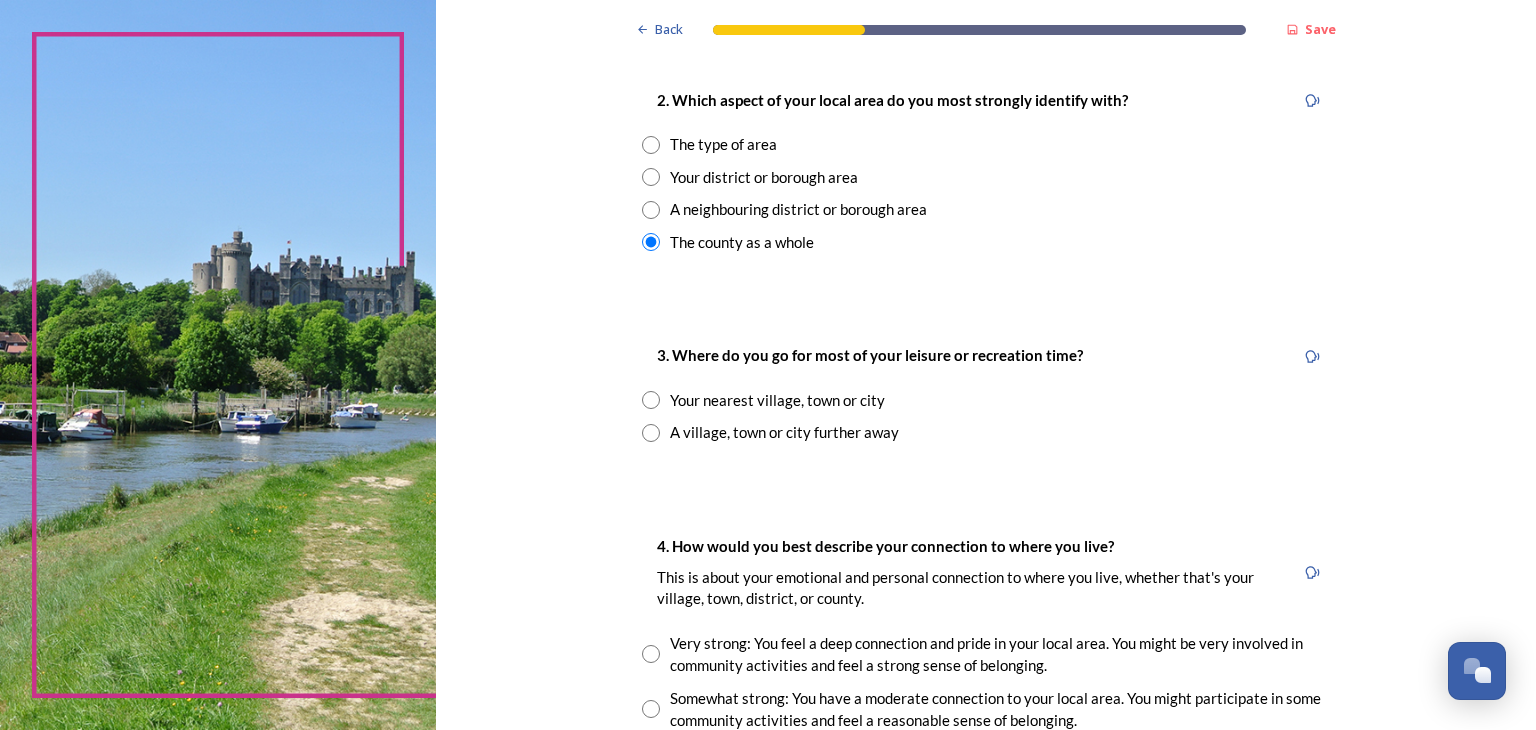 scroll, scrollTop: 840, scrollLeft: 0, axis: vertical 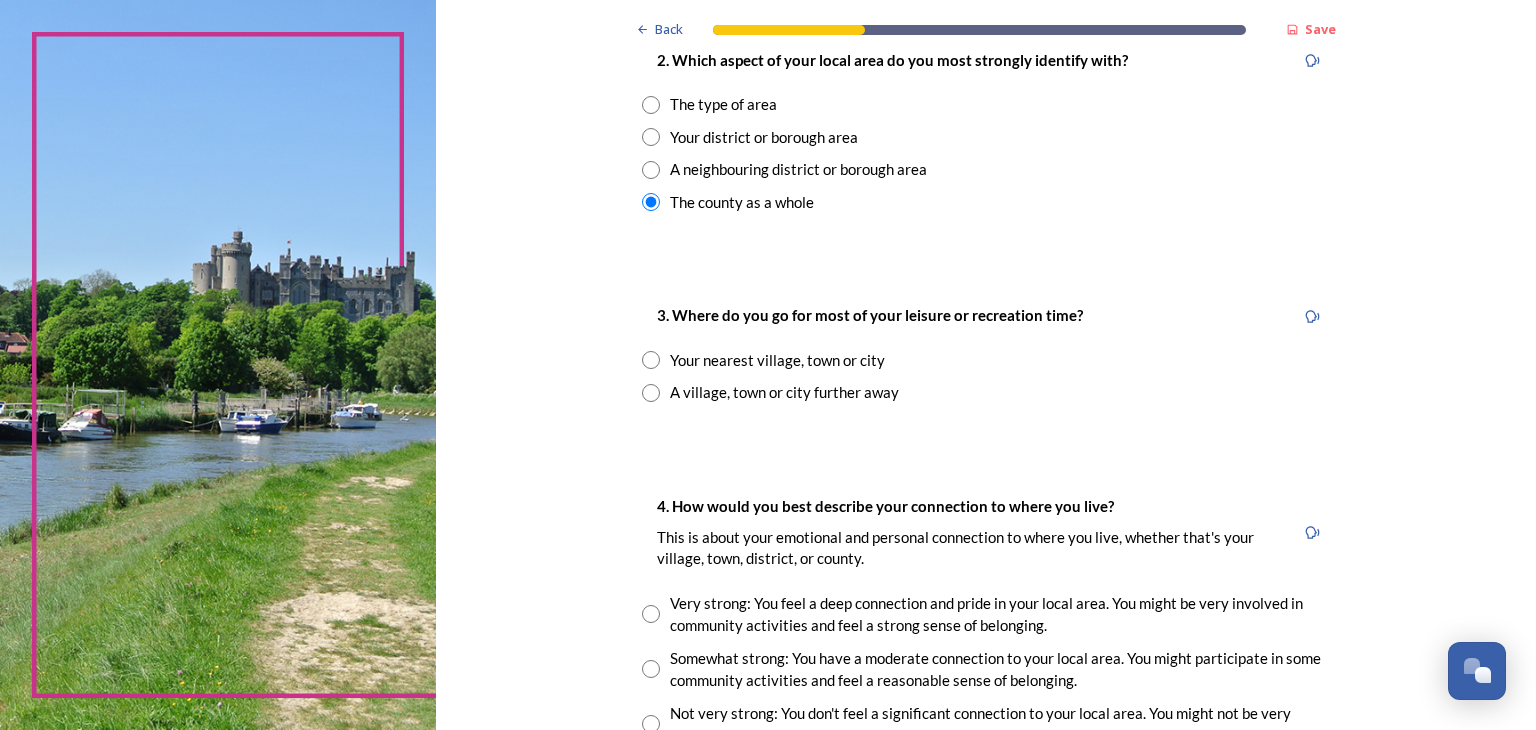click at bounding box center (651, 360) 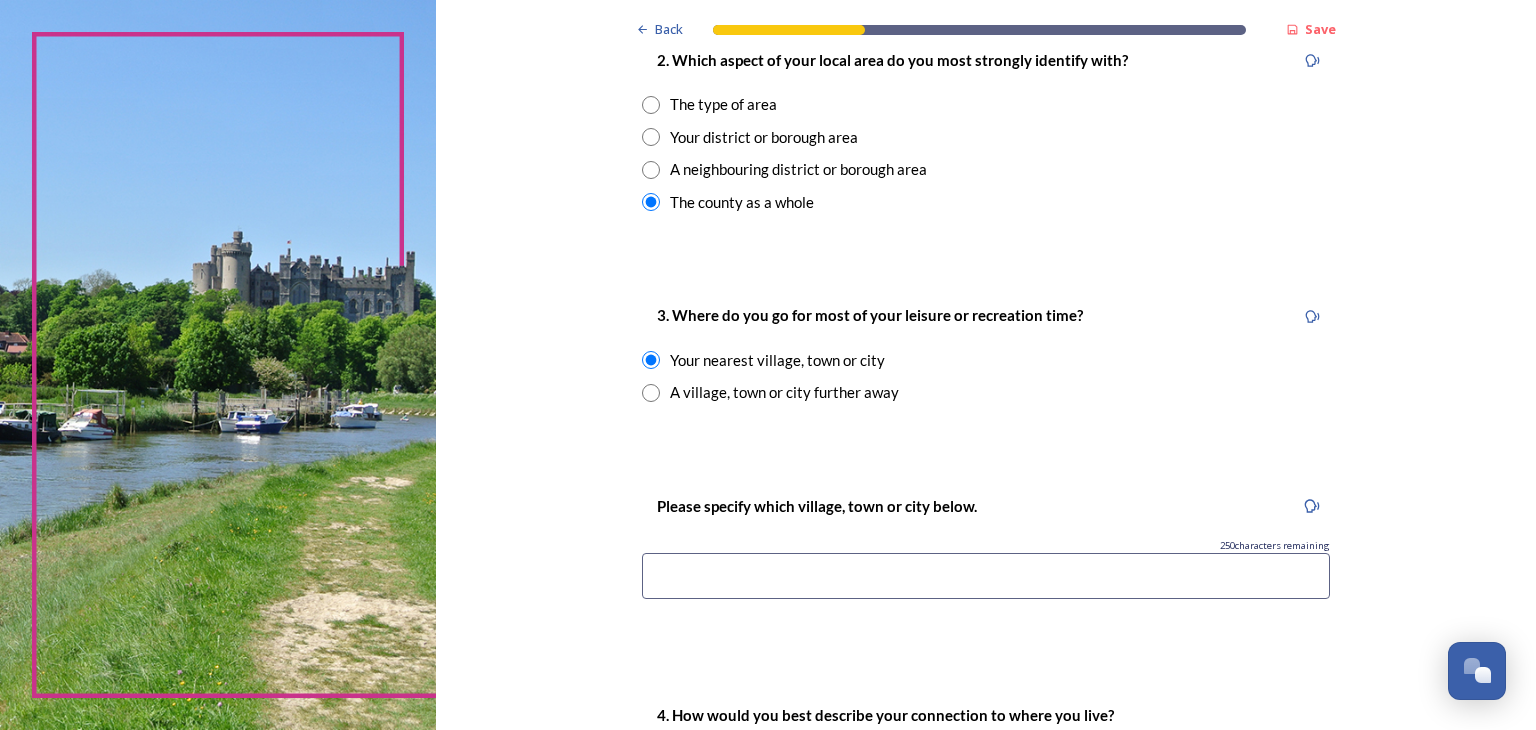 click at bounding box center [986, 576] 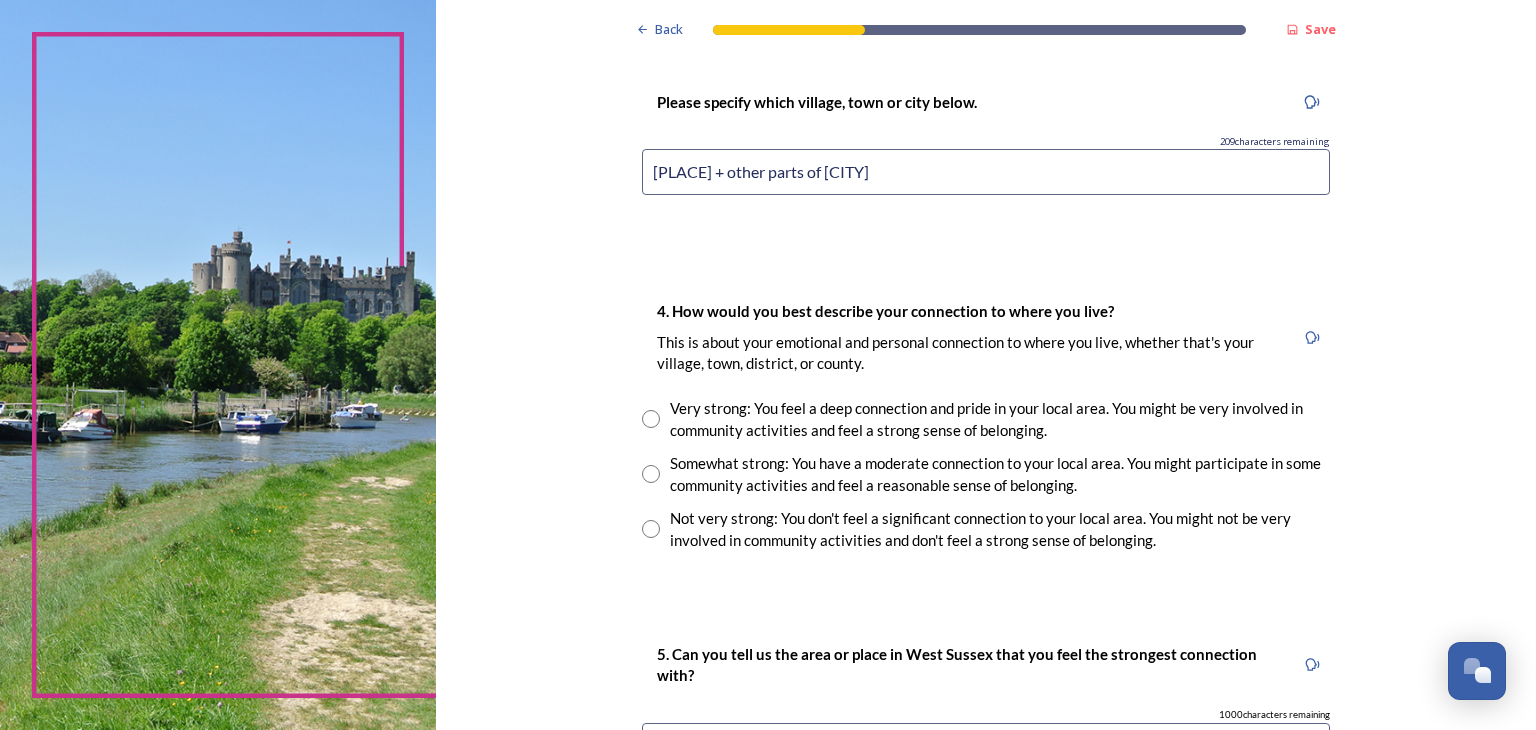 scroll, scrollTop: 1316, scrollLeft: 0, axis: vertical 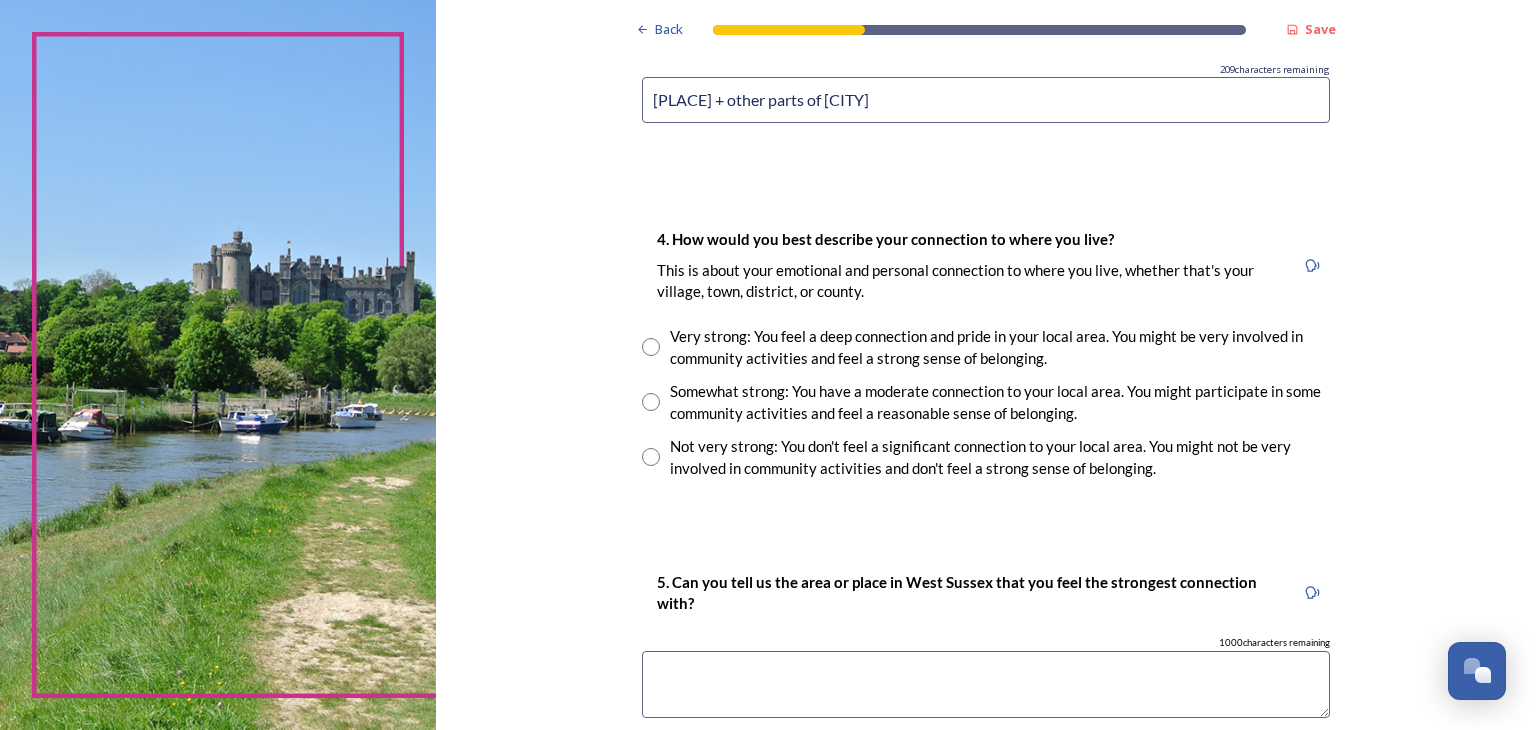 type on "[PLACE] + other parts of [CITY]" 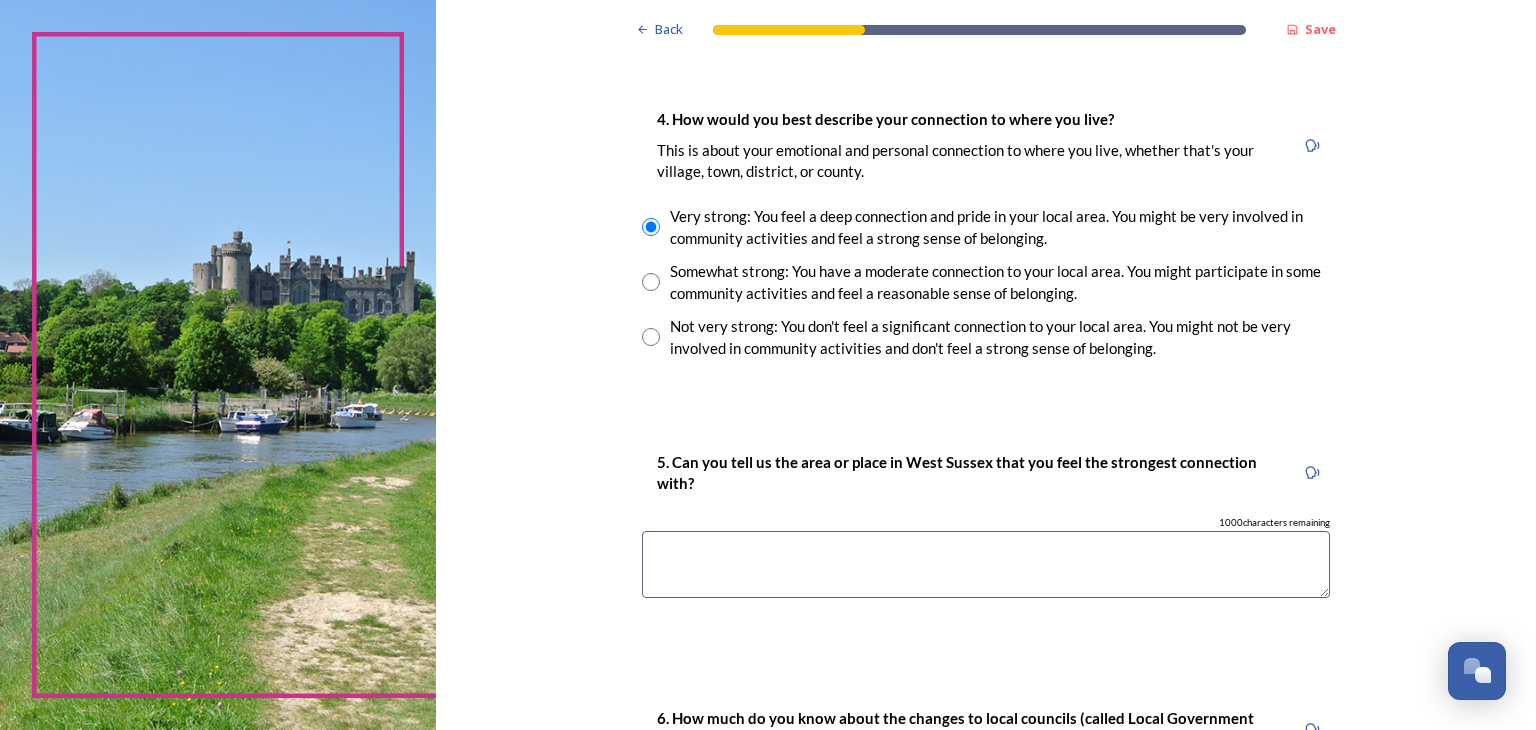 scroll, scrollTop: 1476, scrollLeft: 0, axis: vertical 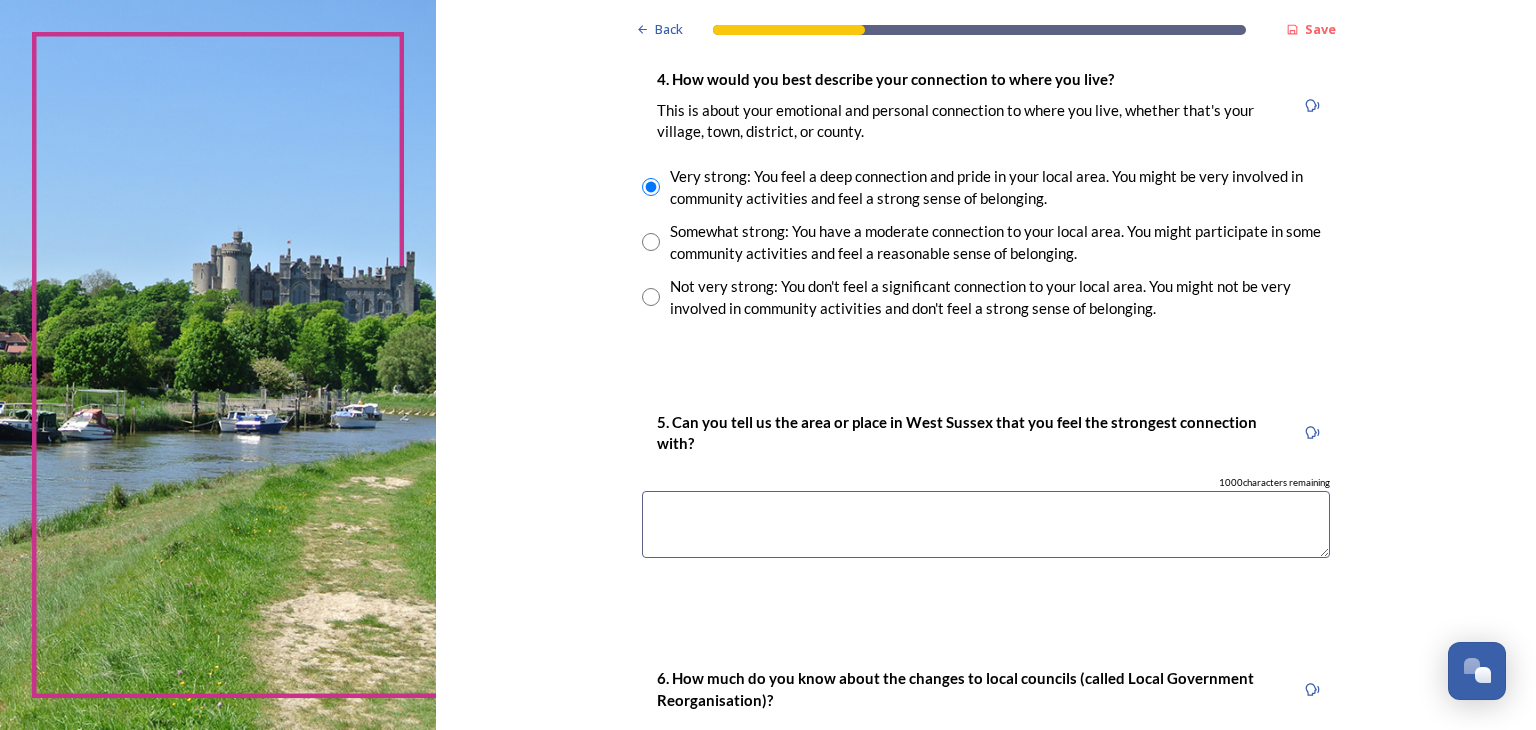 click at bounding box center (986, 524) 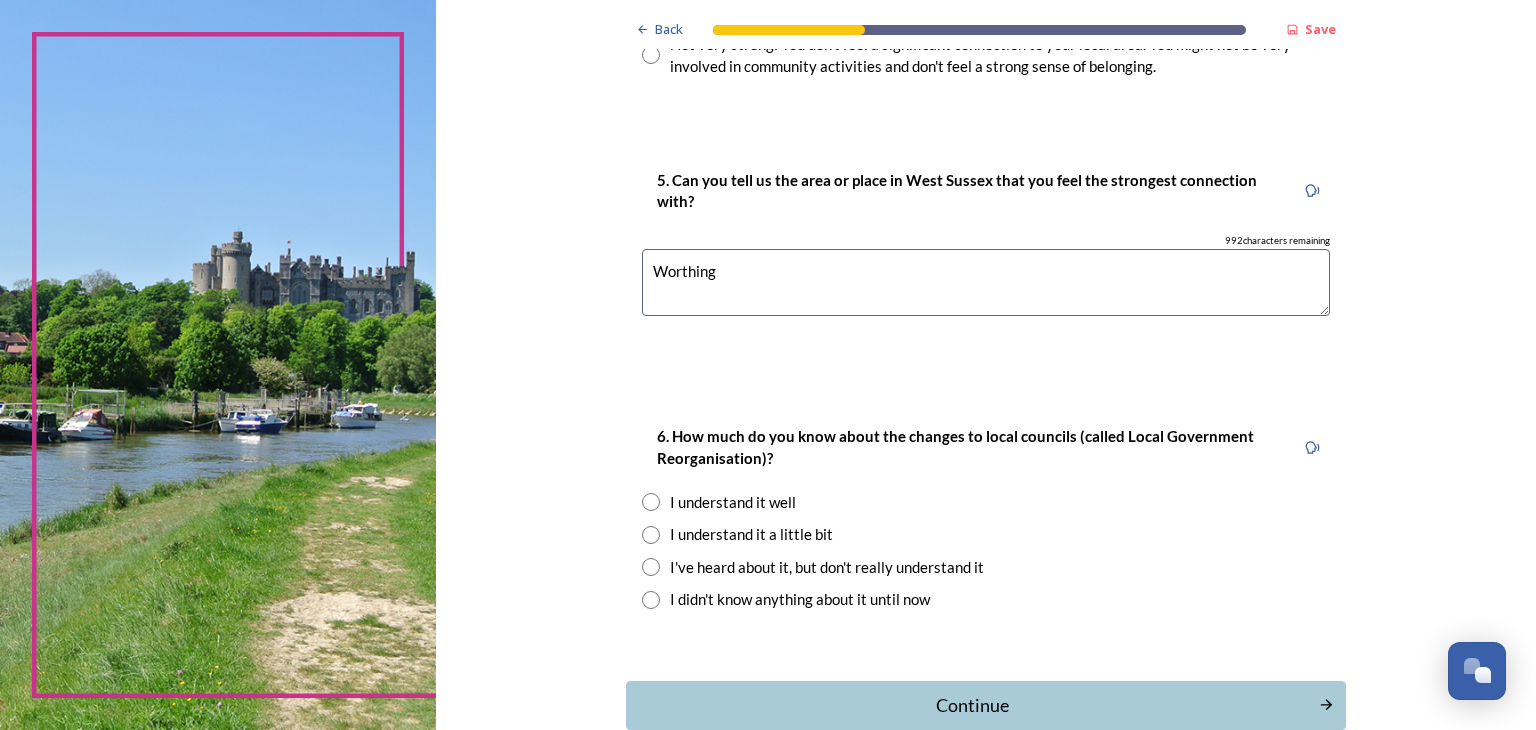 scroll, scrollTop: 1765, scrollLeft: 0, axis: vertical 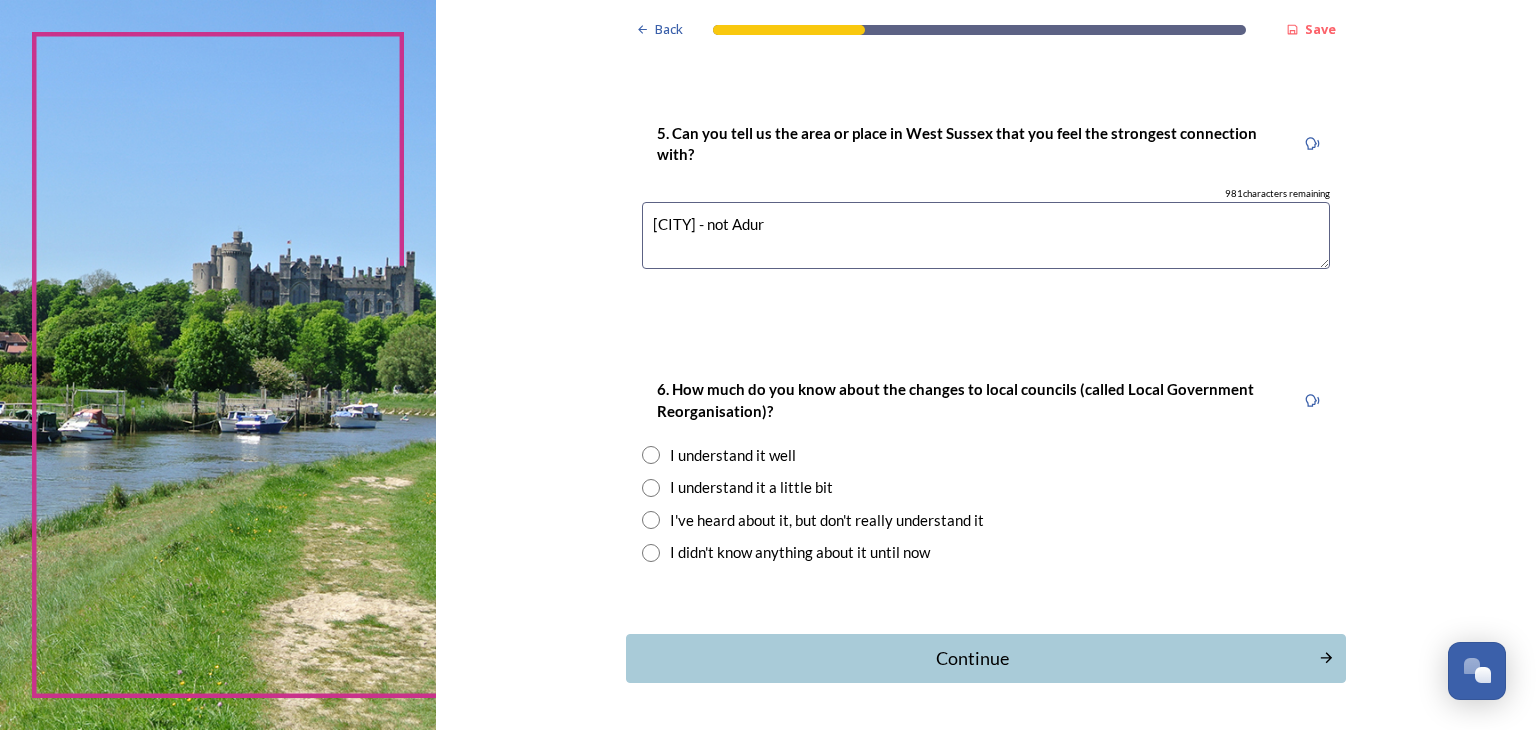 type on "[CITY] - not Adur" 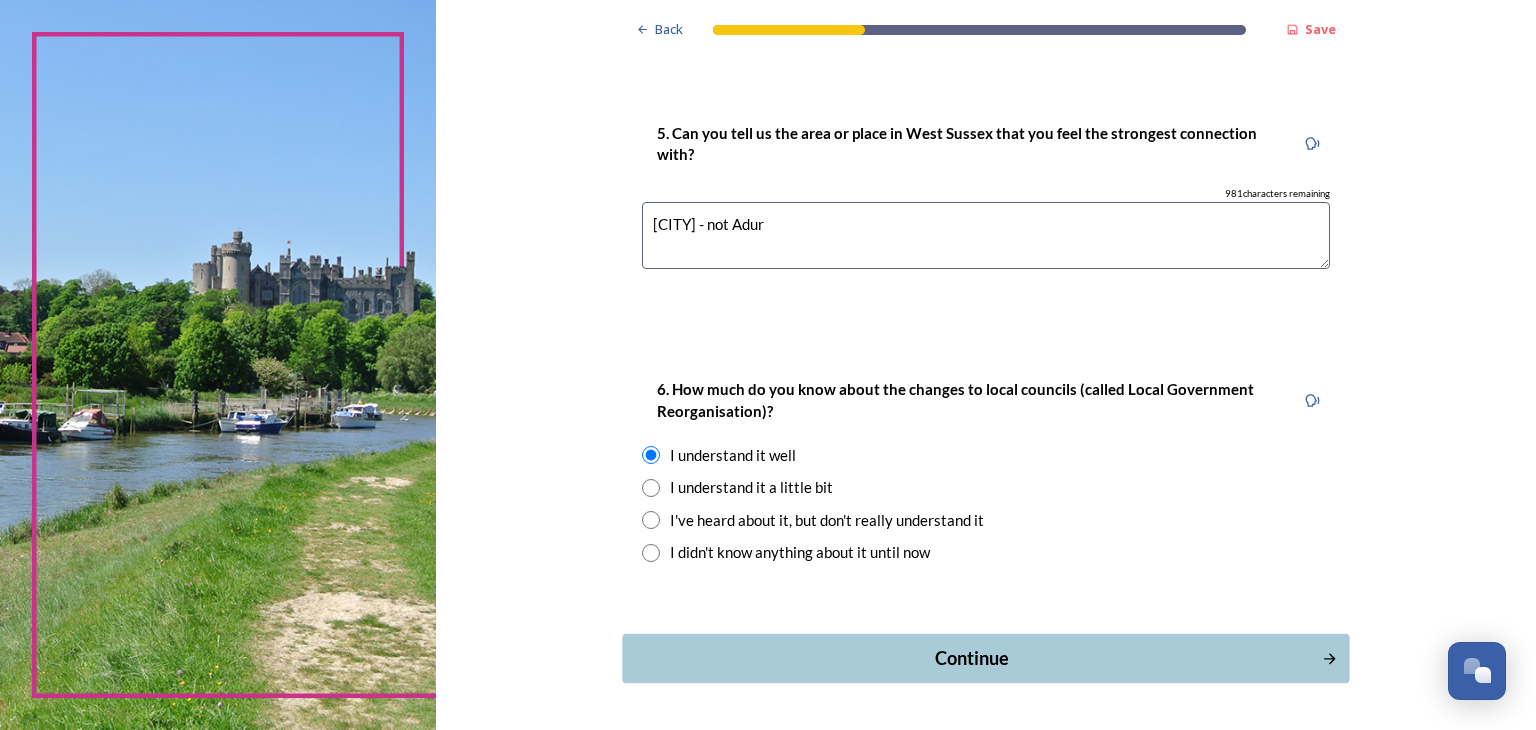 click on "Continue" at bounding box center [972, 658] 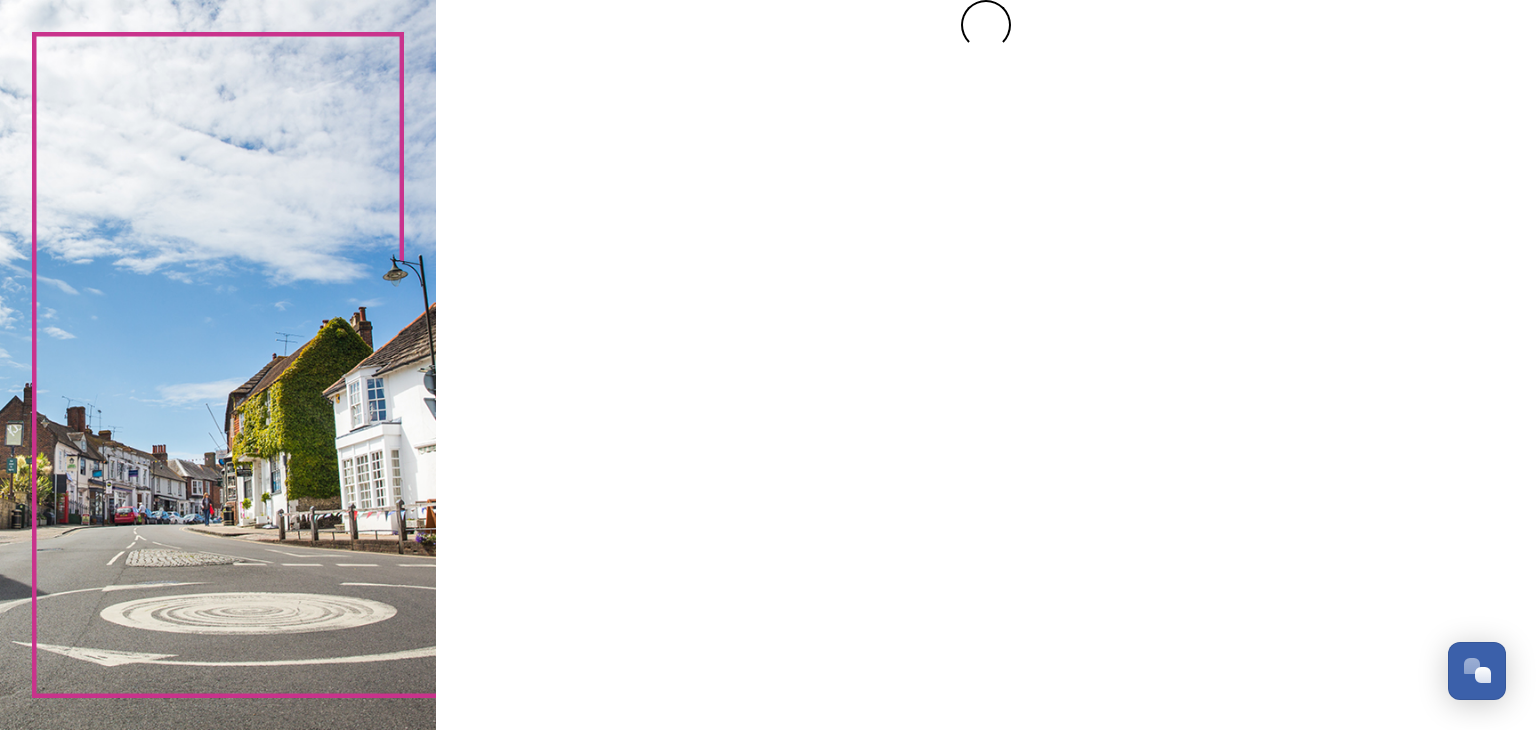 scroll, scrollTop: 0, scrollLeft: 0, axis: both 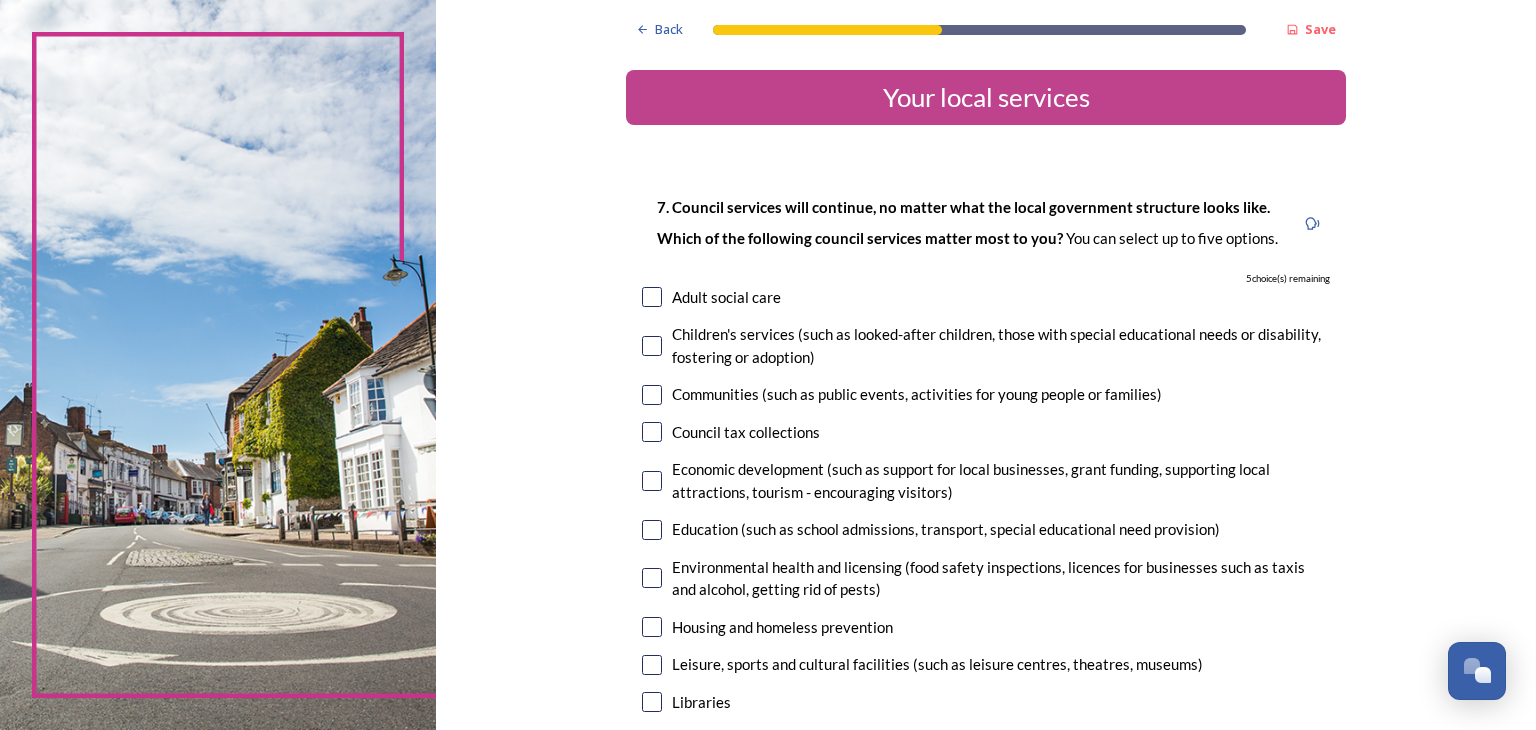 click at bounding box center (652, 395) 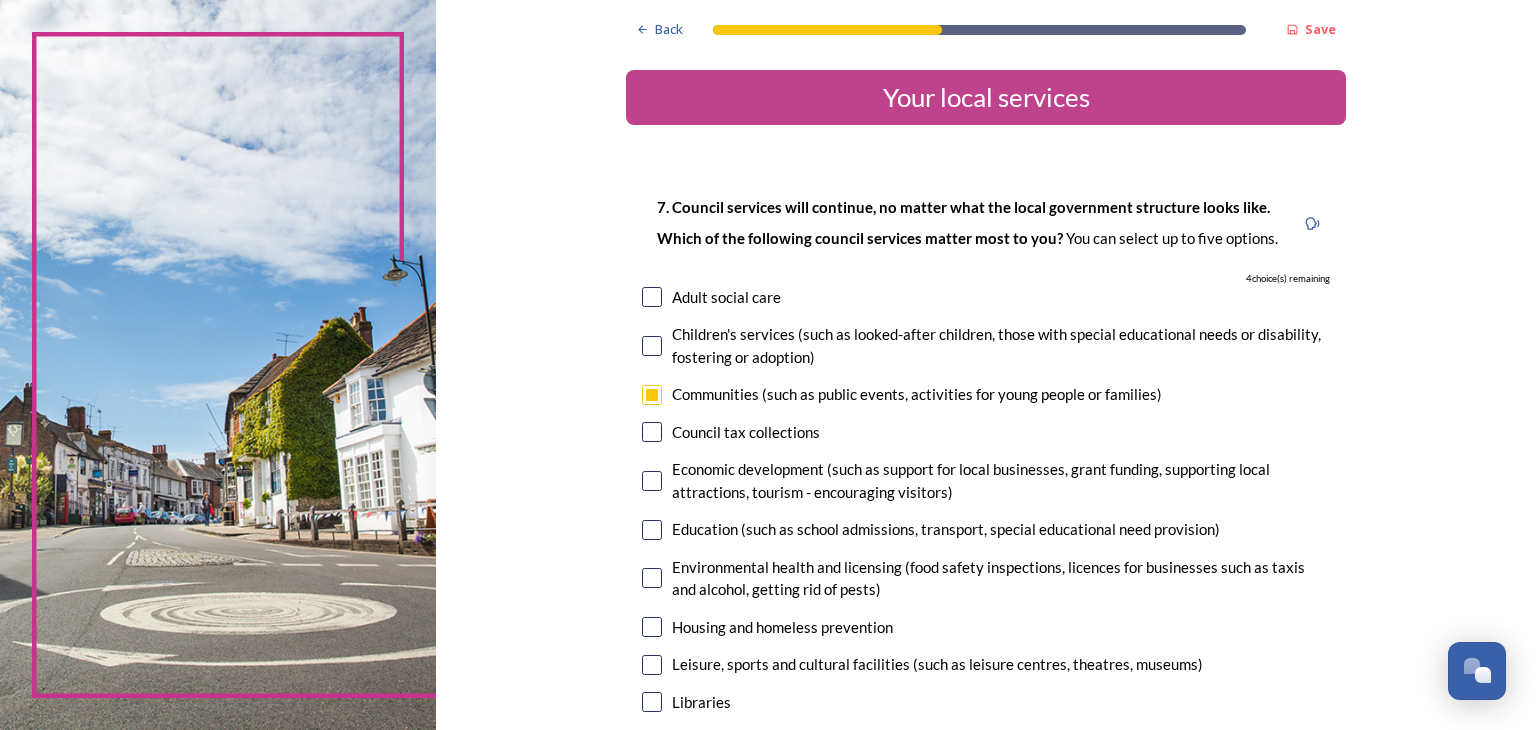 click at bounding box center [652, 481] 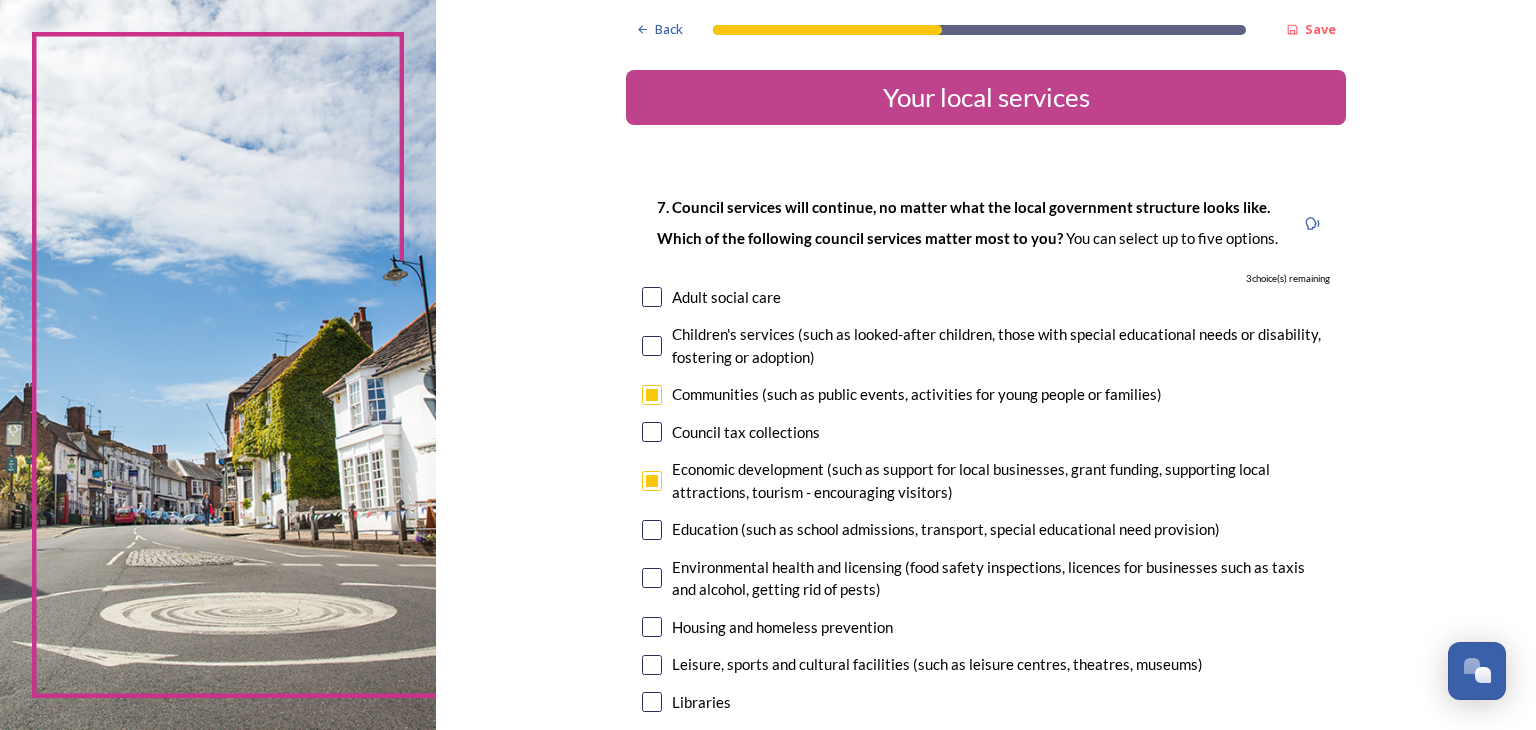 click at bounding box center [652, 578] 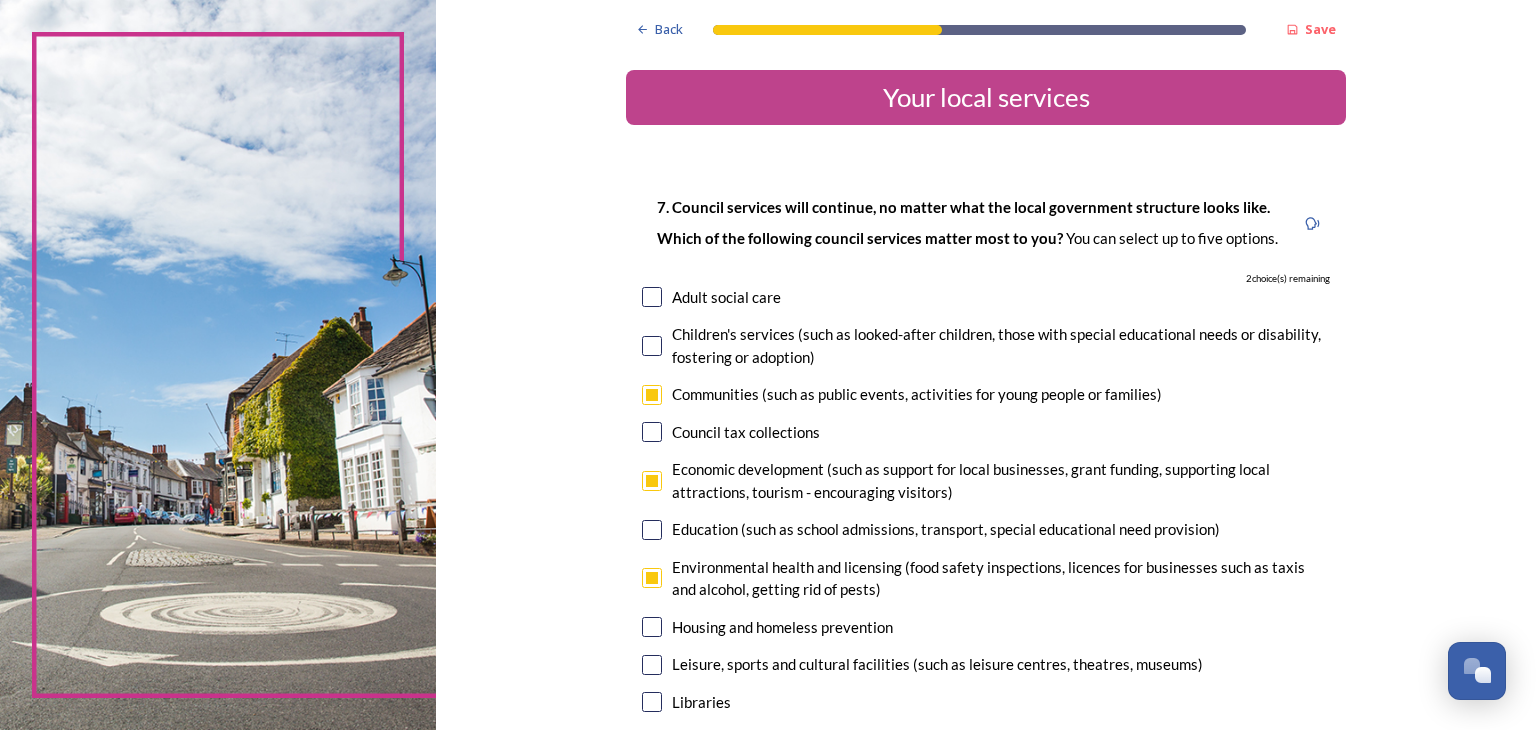 click at bounding box center [652, 665] 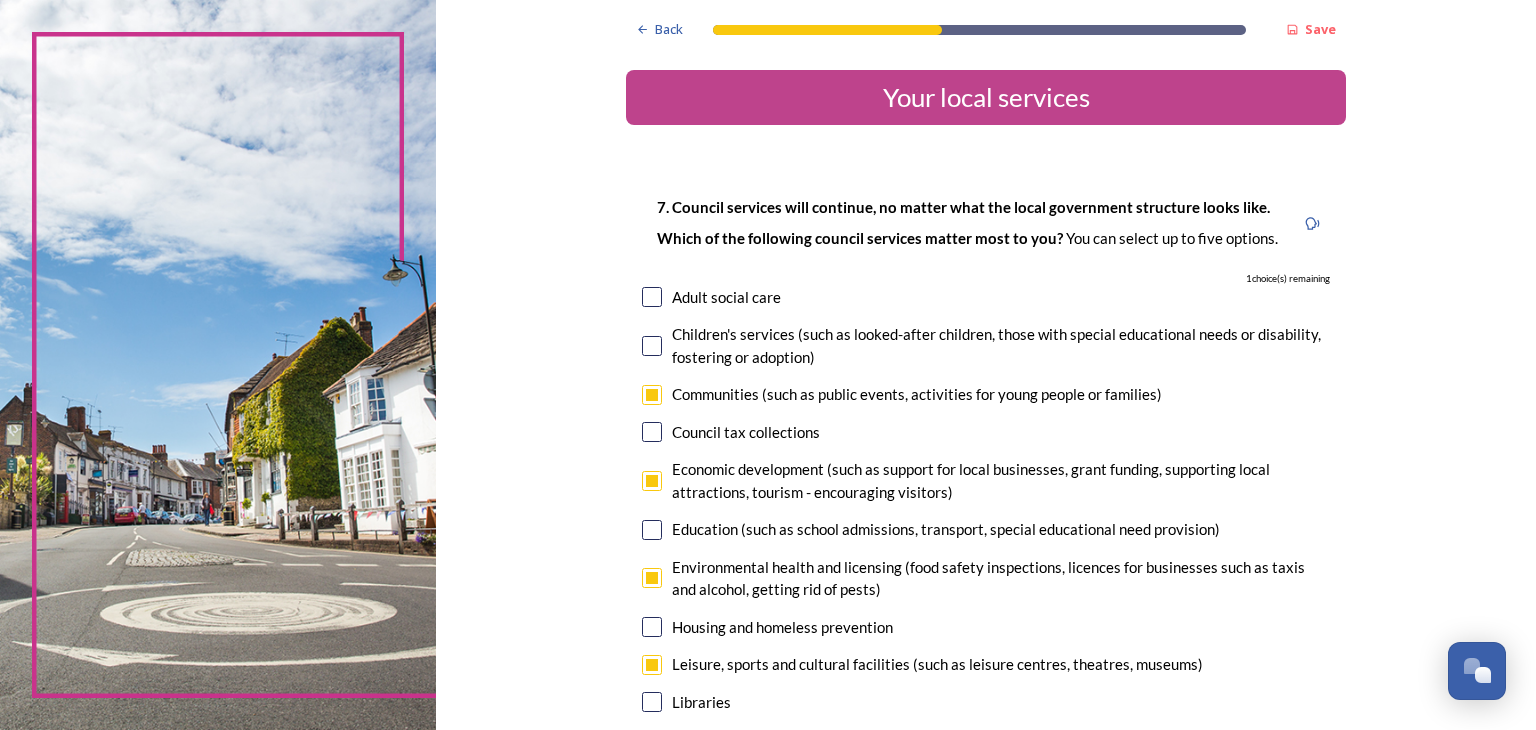 click at bounding box center (652, 702) 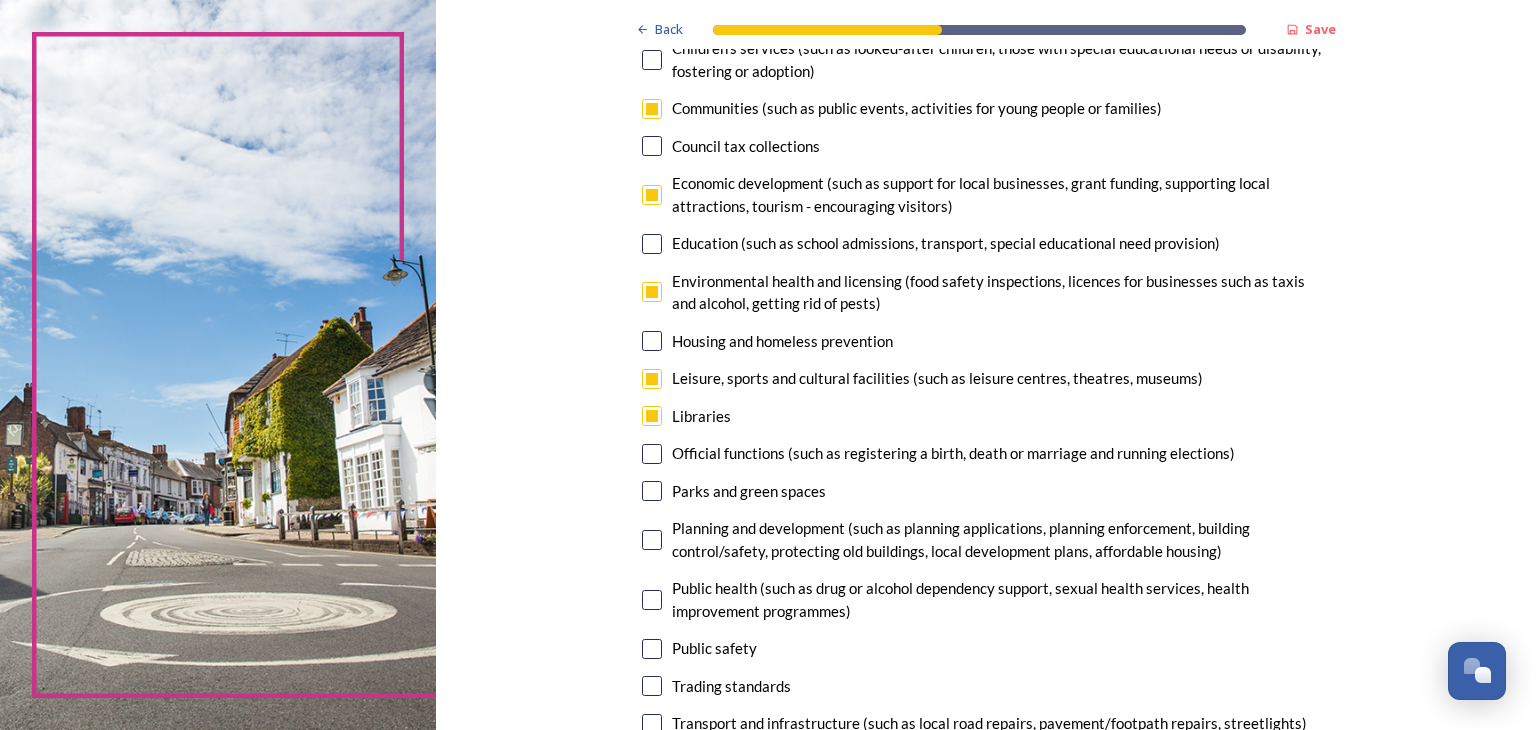 scroll, scrollTop: 274, scrollLeft: 0, axis: vertical 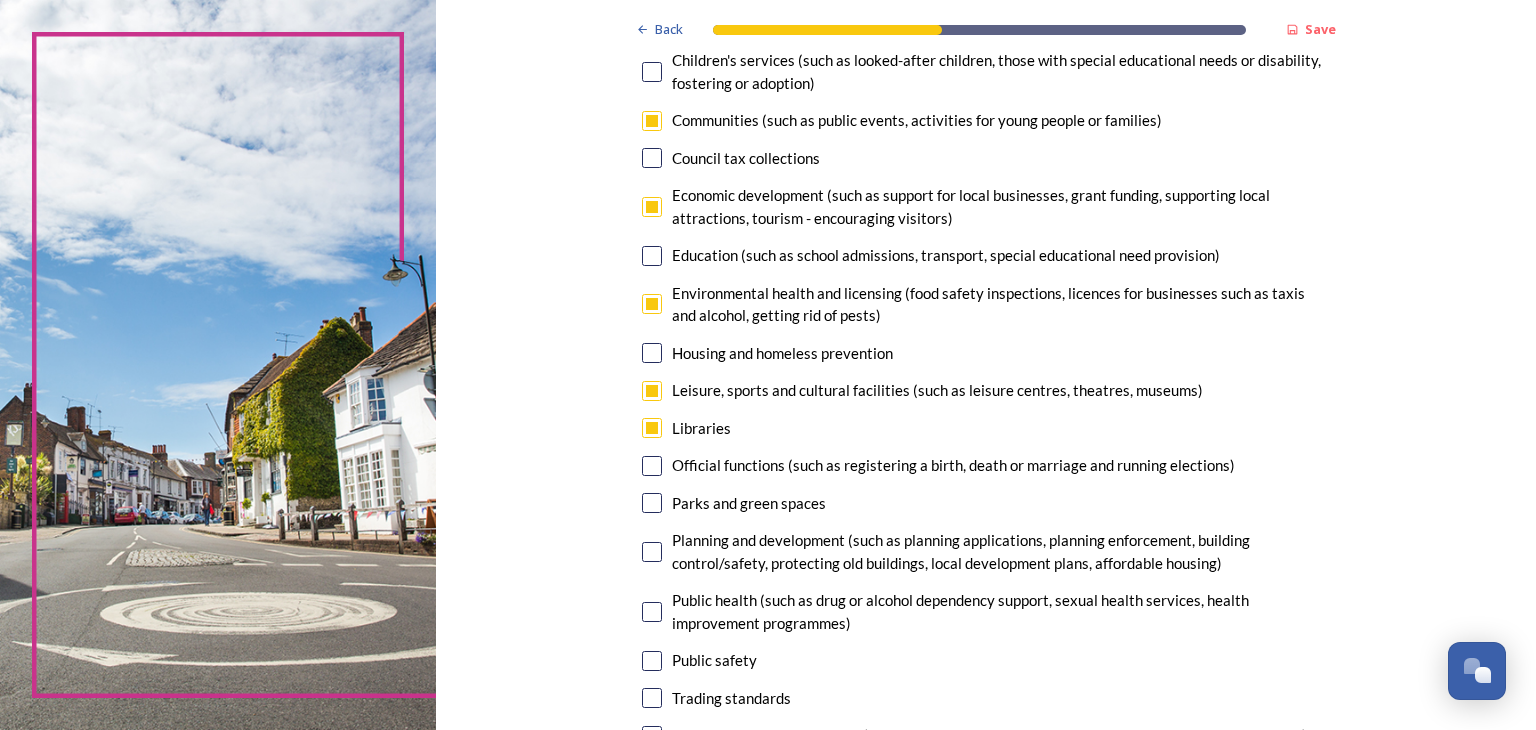 click at bounding box center [652, 304] 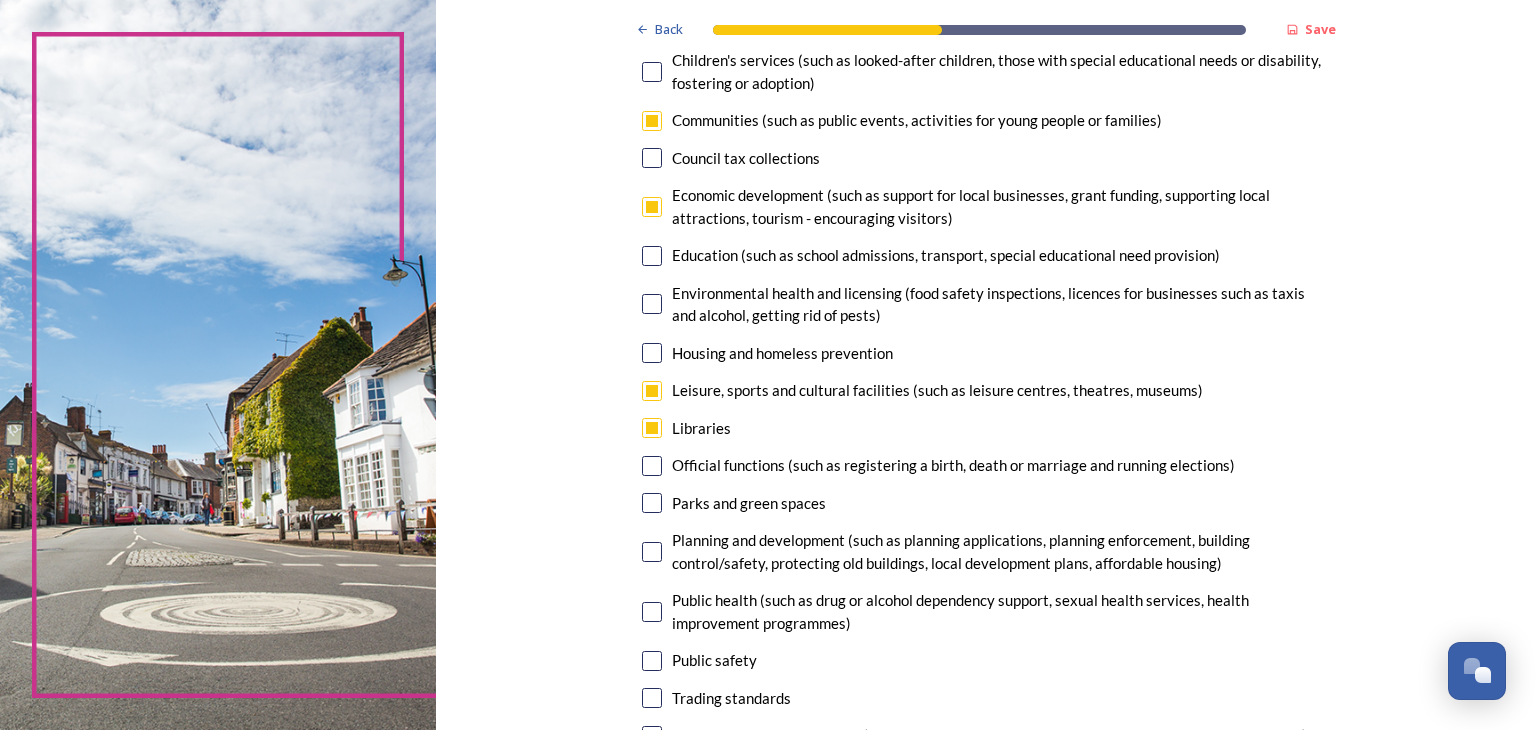 click at bounding box center [652, 503] 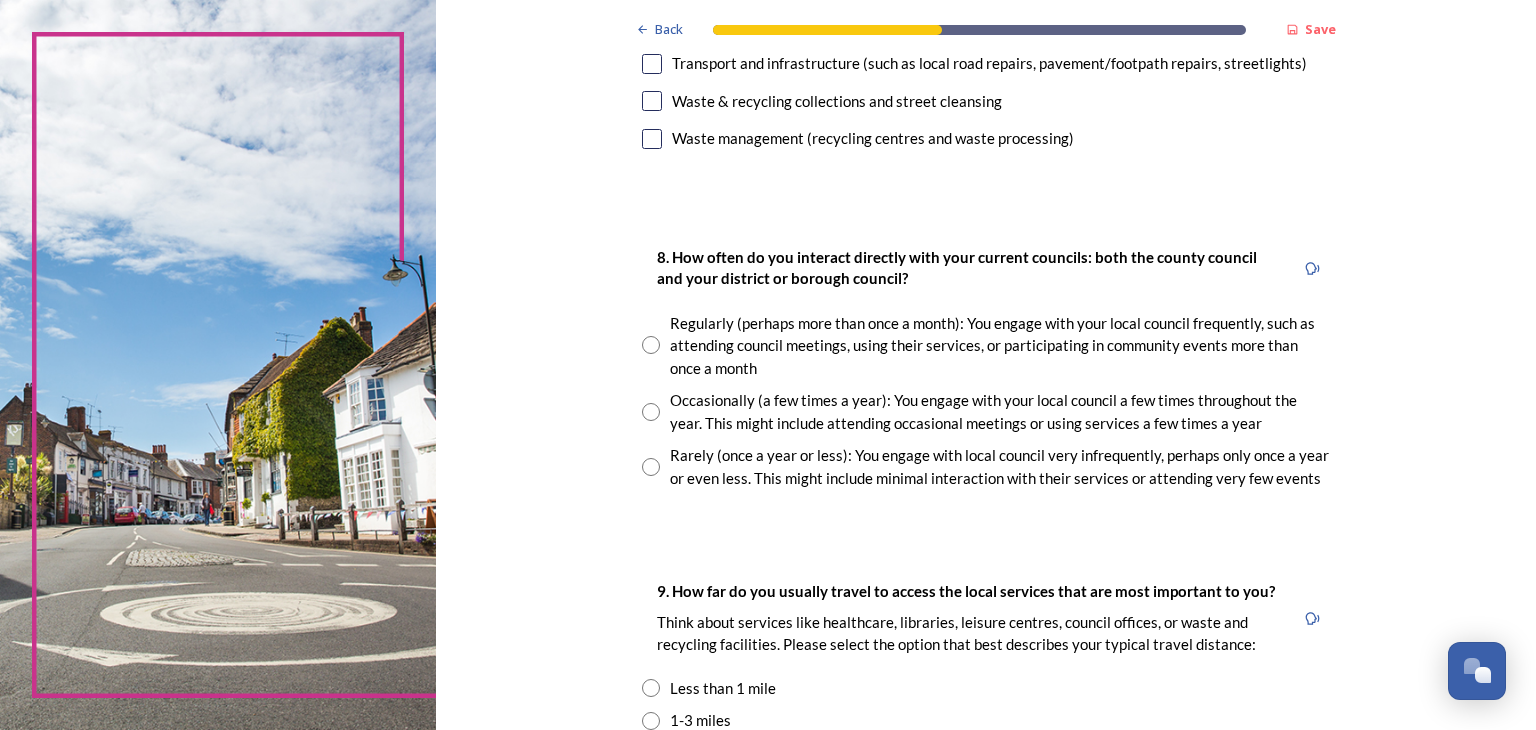 scroll, scrollTop: 949, scrollLeft: 0, axis: vertical 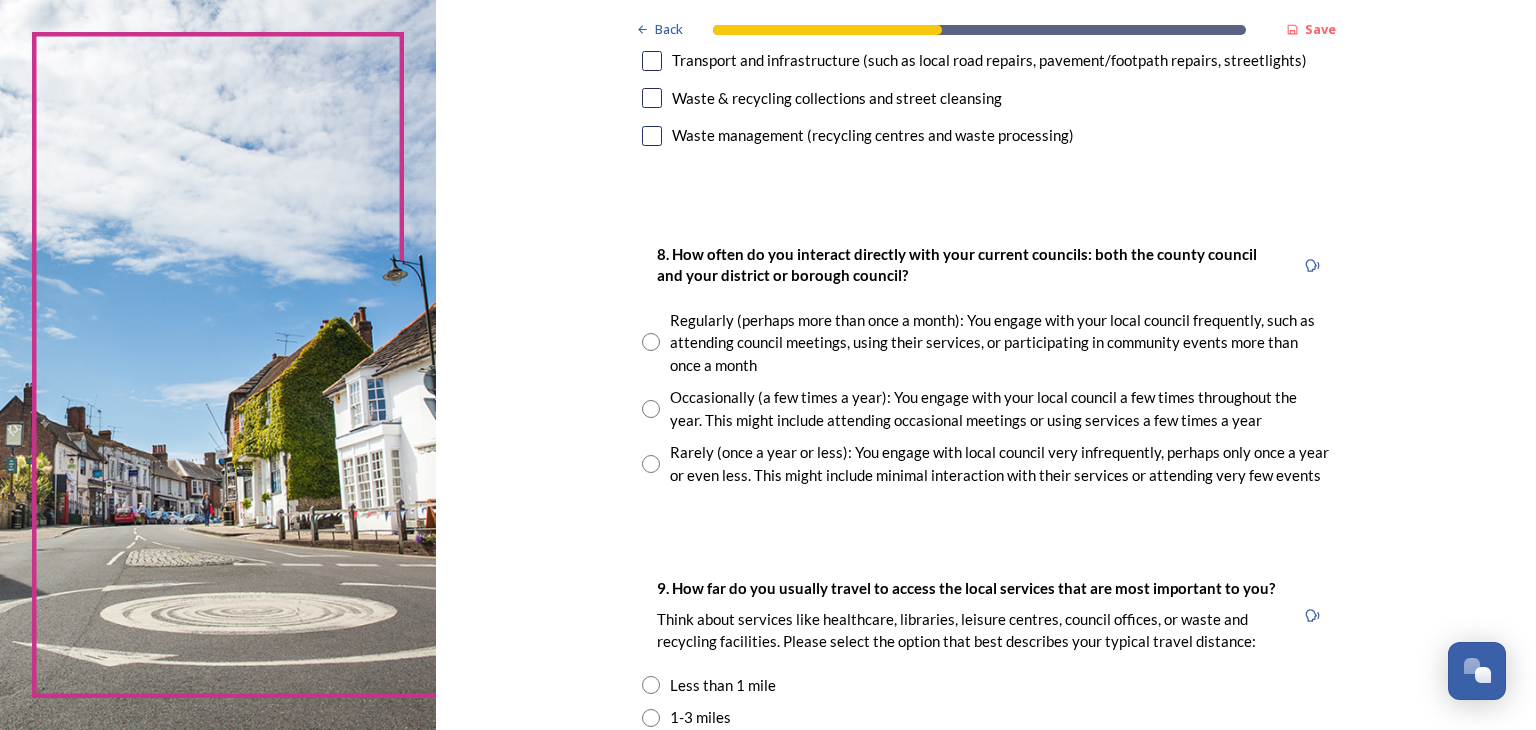 click at bounding box center (651, 342) 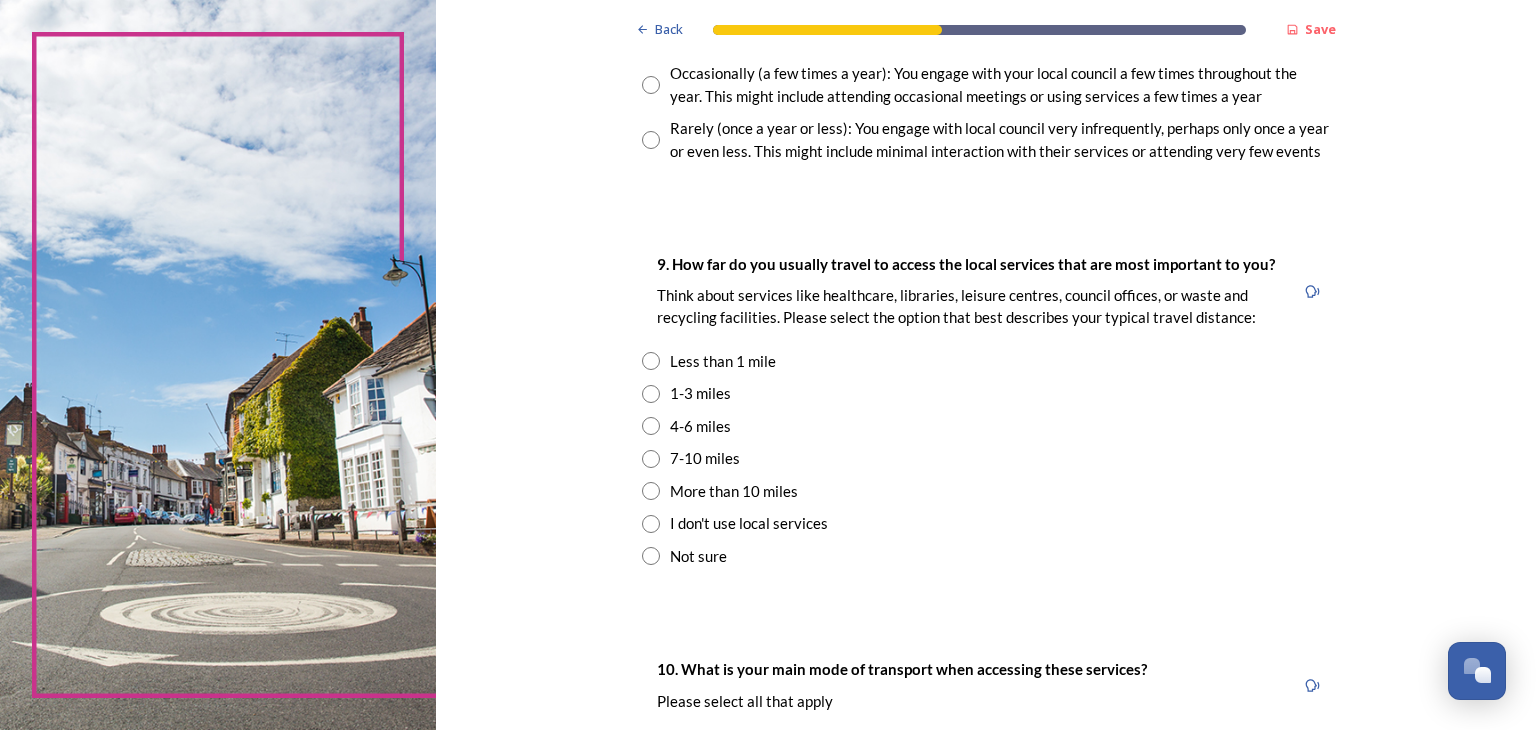 scroll, scrollTop: 1282, scrollLeft: 0, axis: vertical 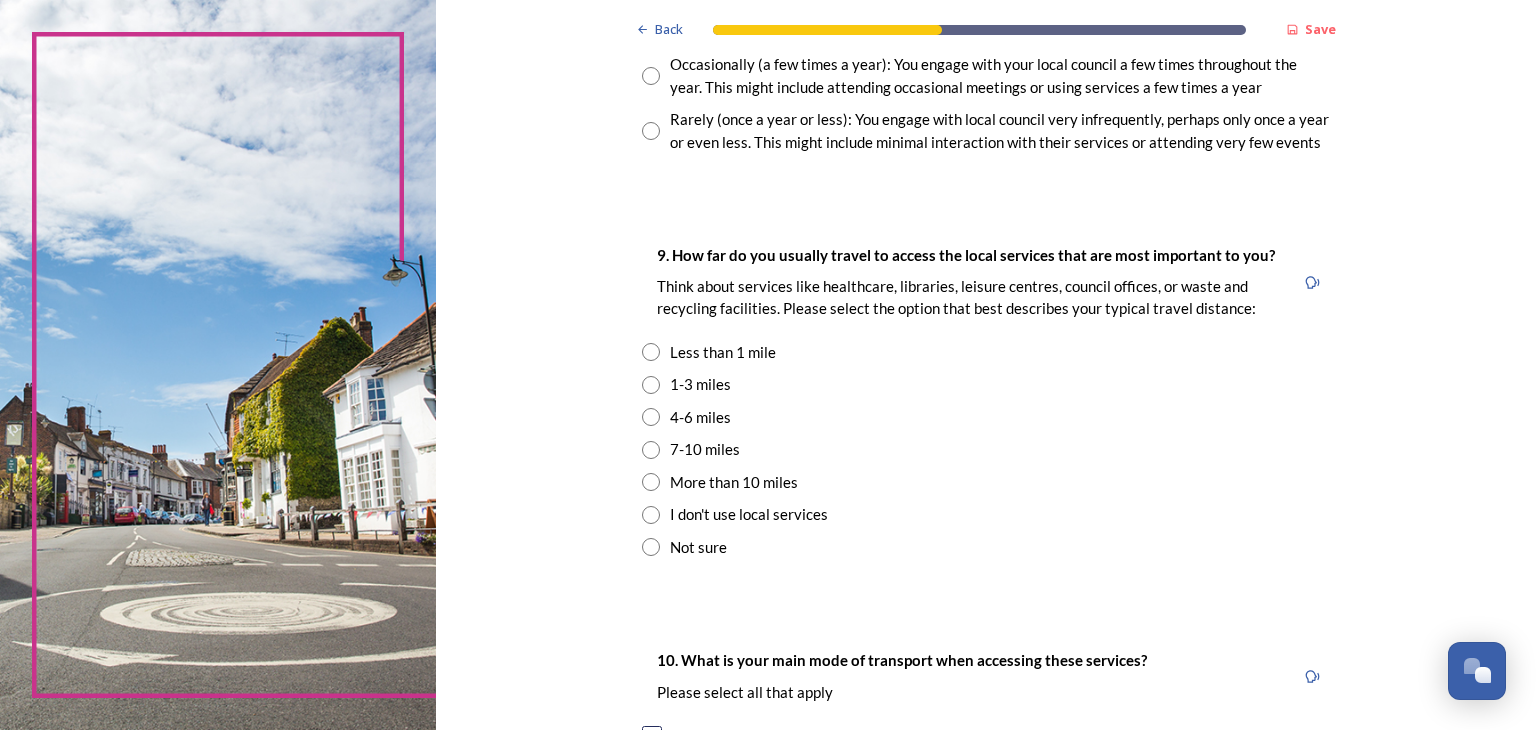 click at bounding box center (651, 385) 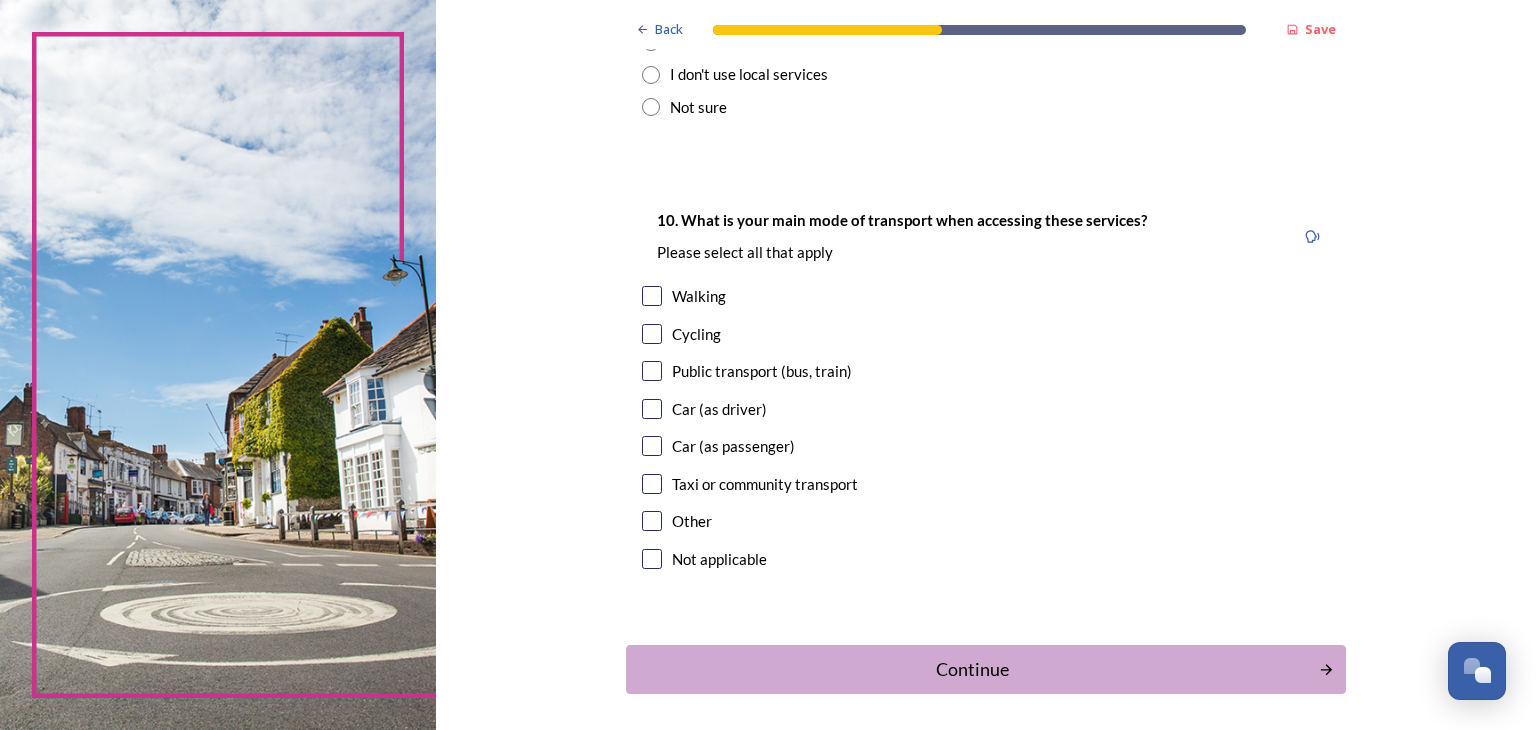 scroll, scrollTop: 1762, scrollLeft: 0, axis: vertical 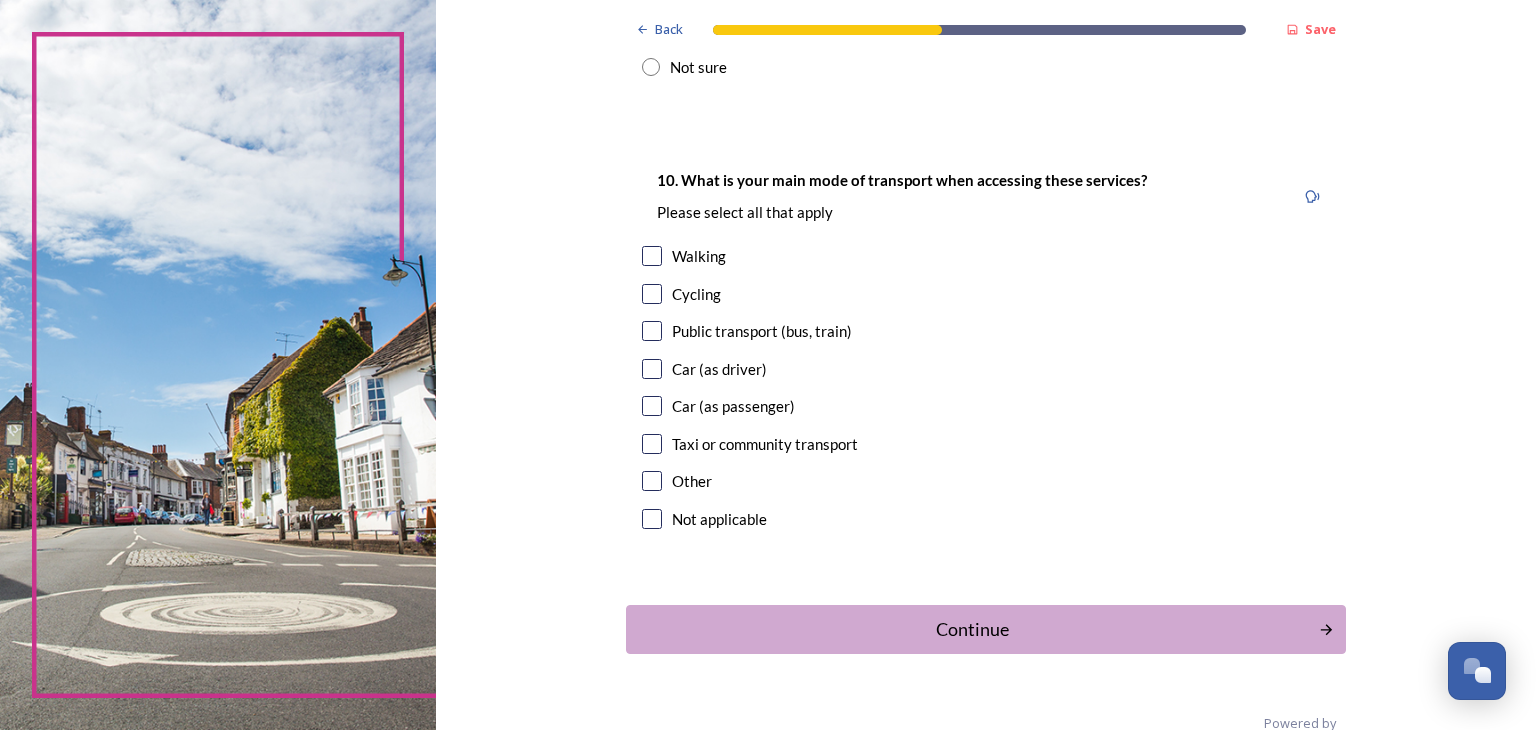click at bounding box center [652, 369] 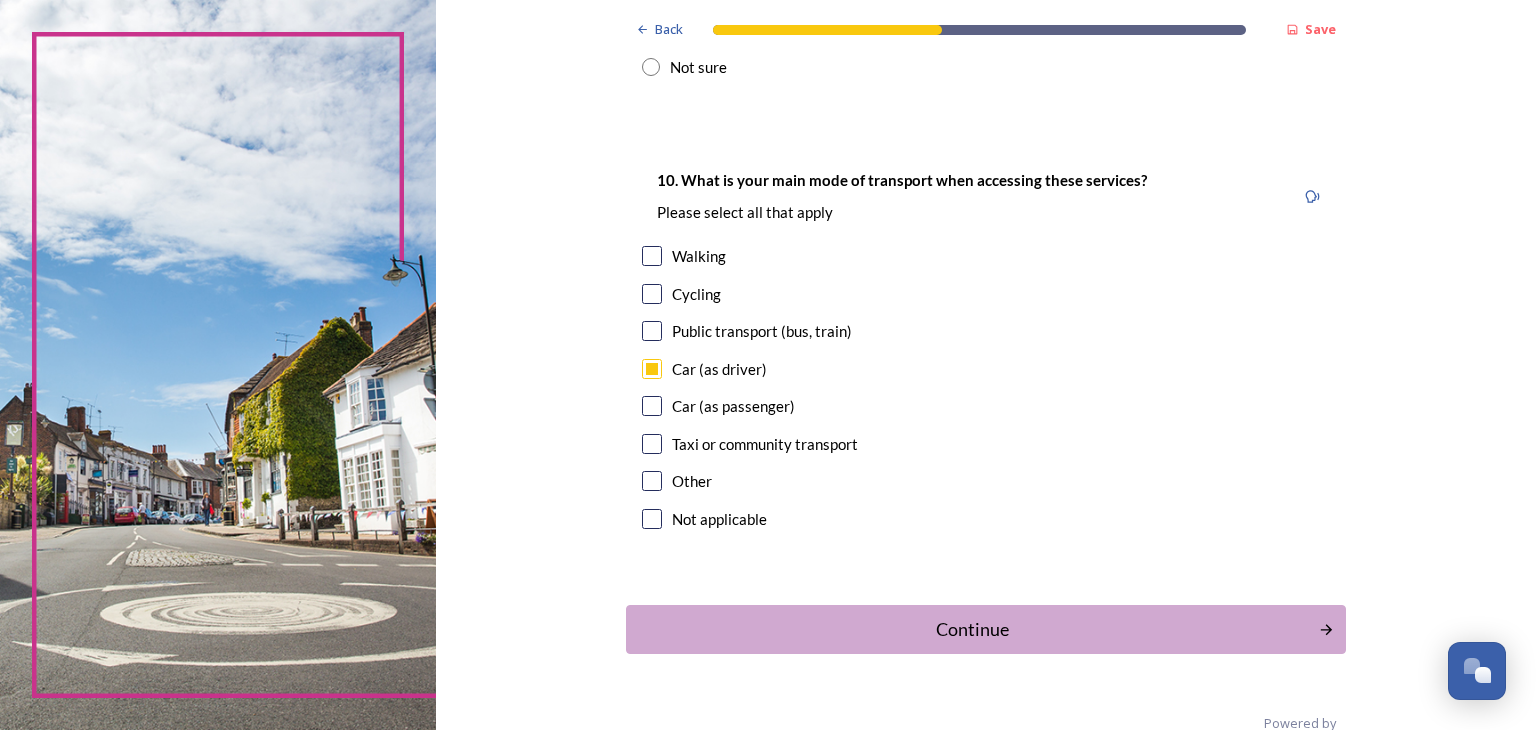 click at bounding box center [652, 331] 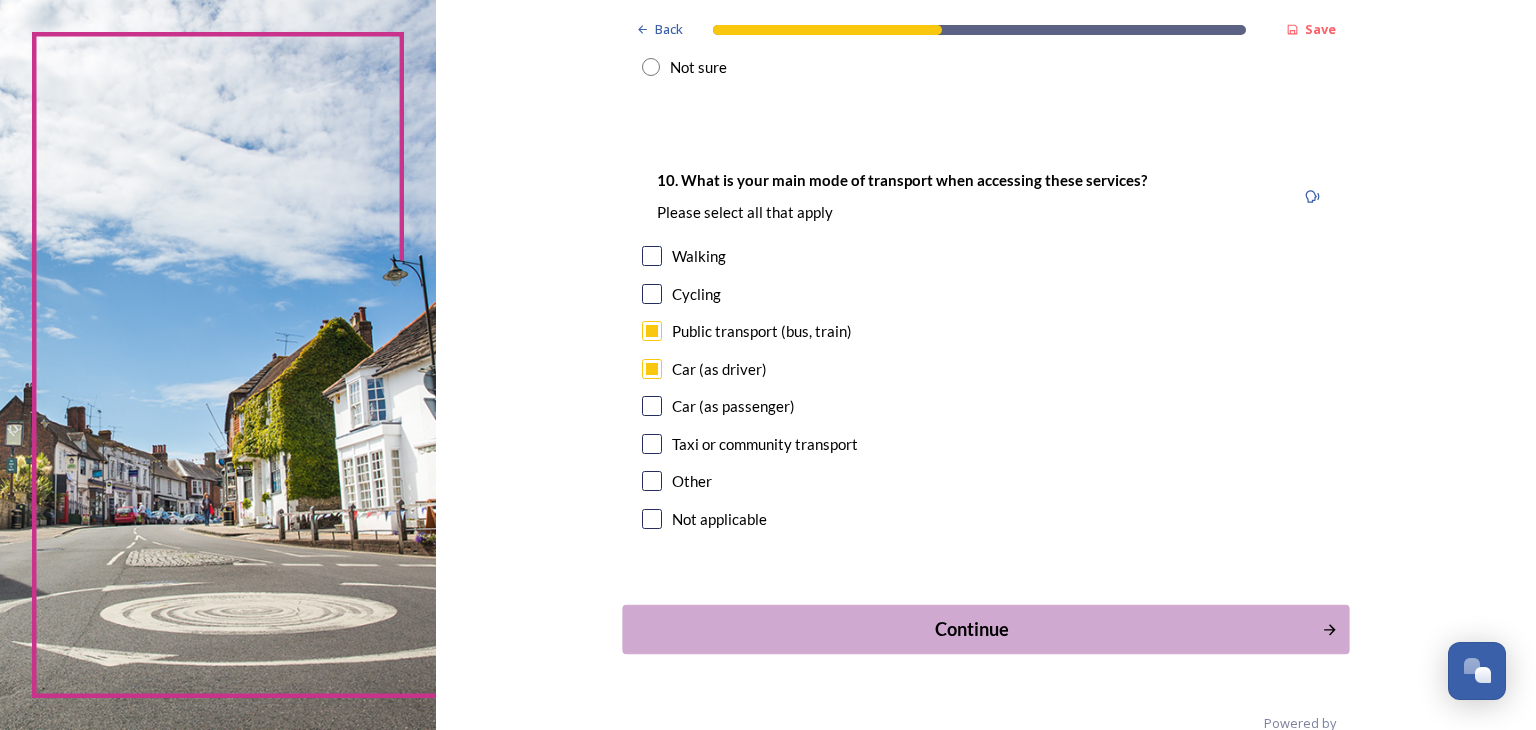 click on "Continue" at bounding box center (972, 629) 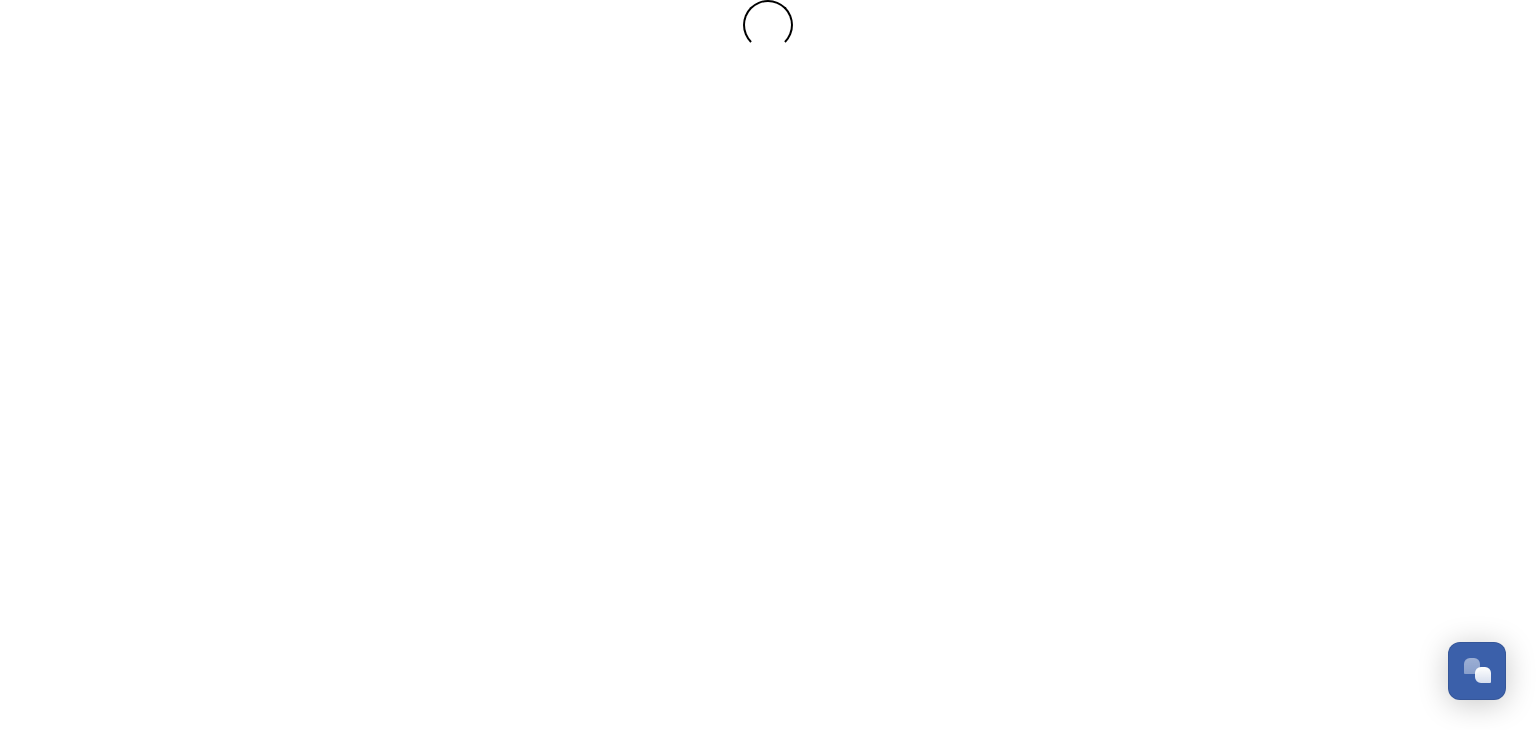 scroll, scrollTop: 0, scrollLeft: 0, axis: both 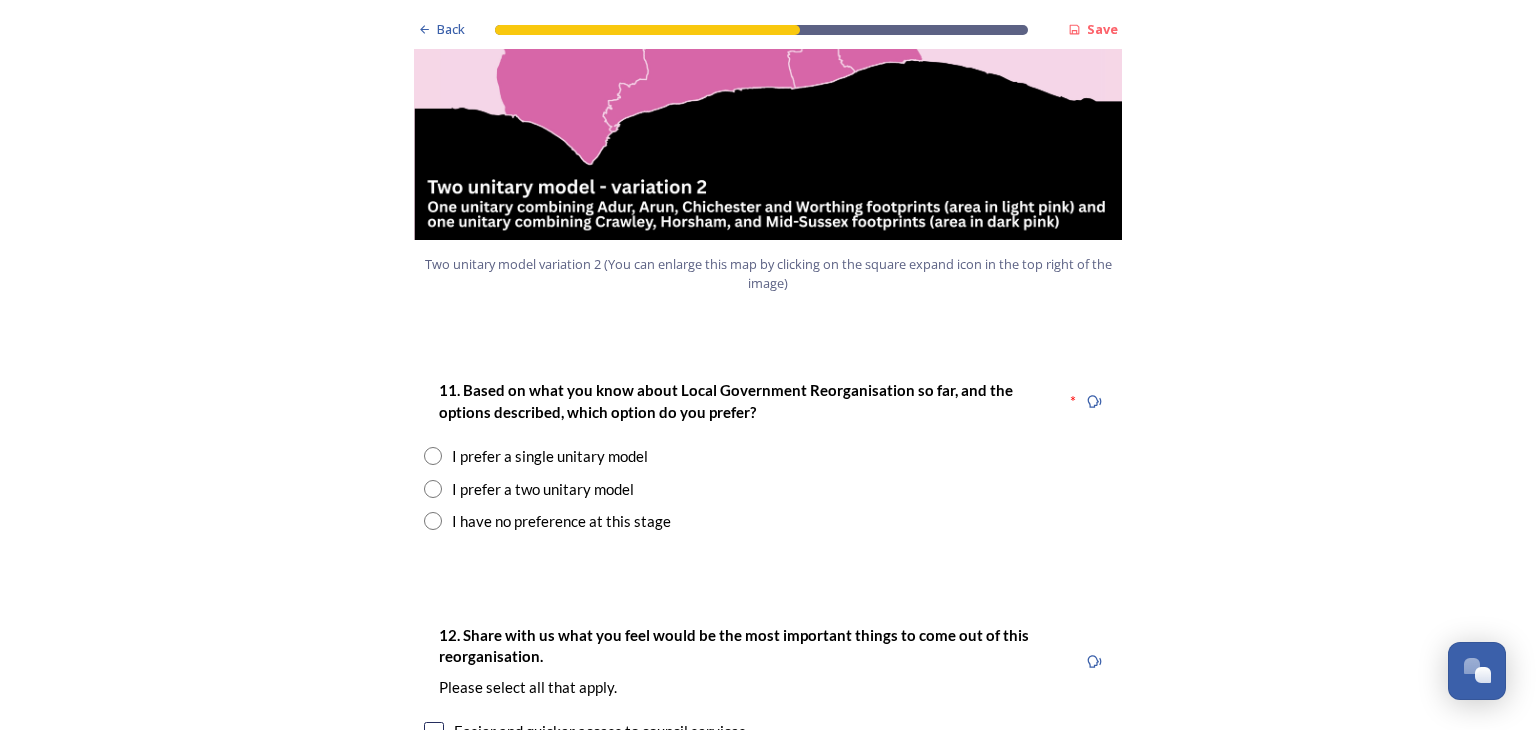 click at bounding box center (433, 456) 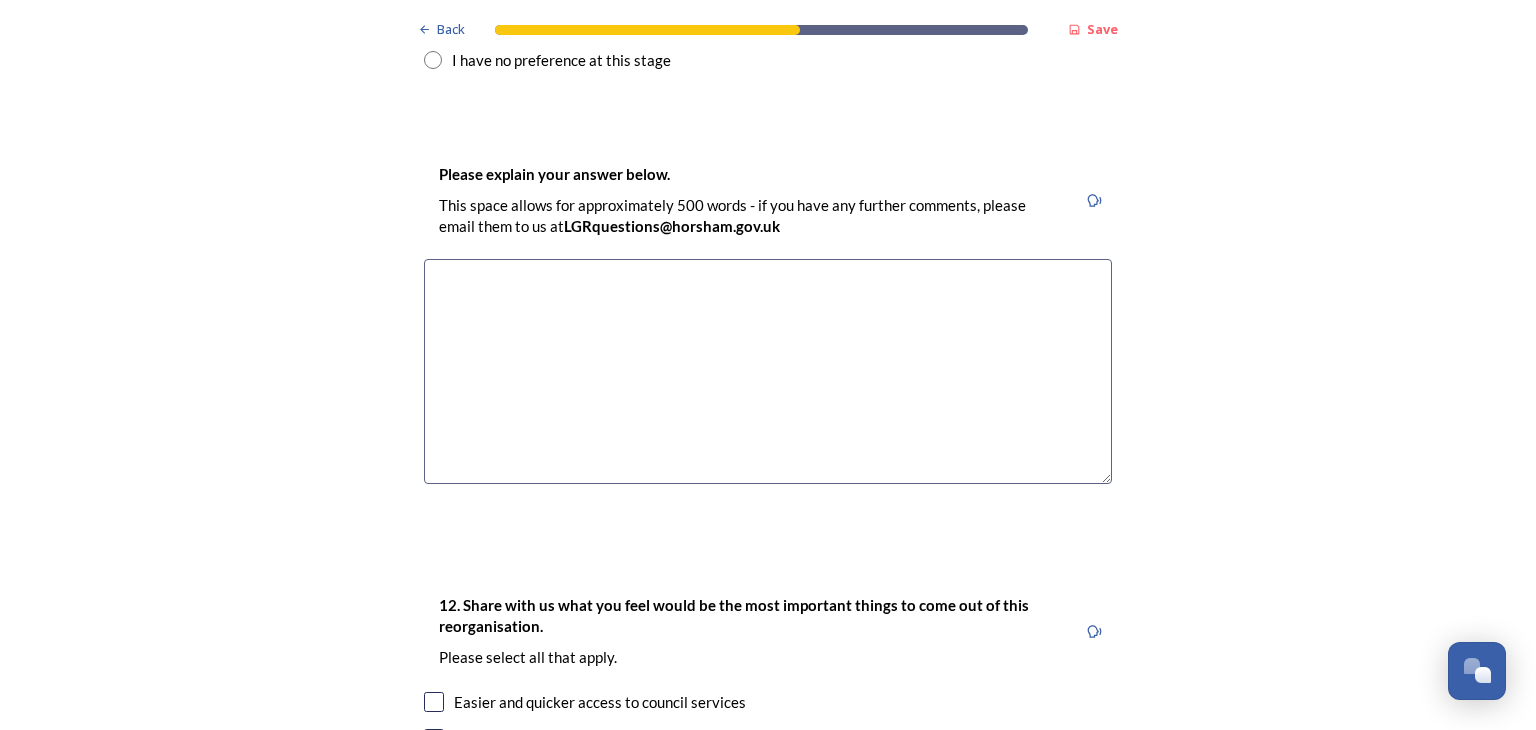 scroll, scrollTop: 2840, scrollLeft: 0, axis: vertical 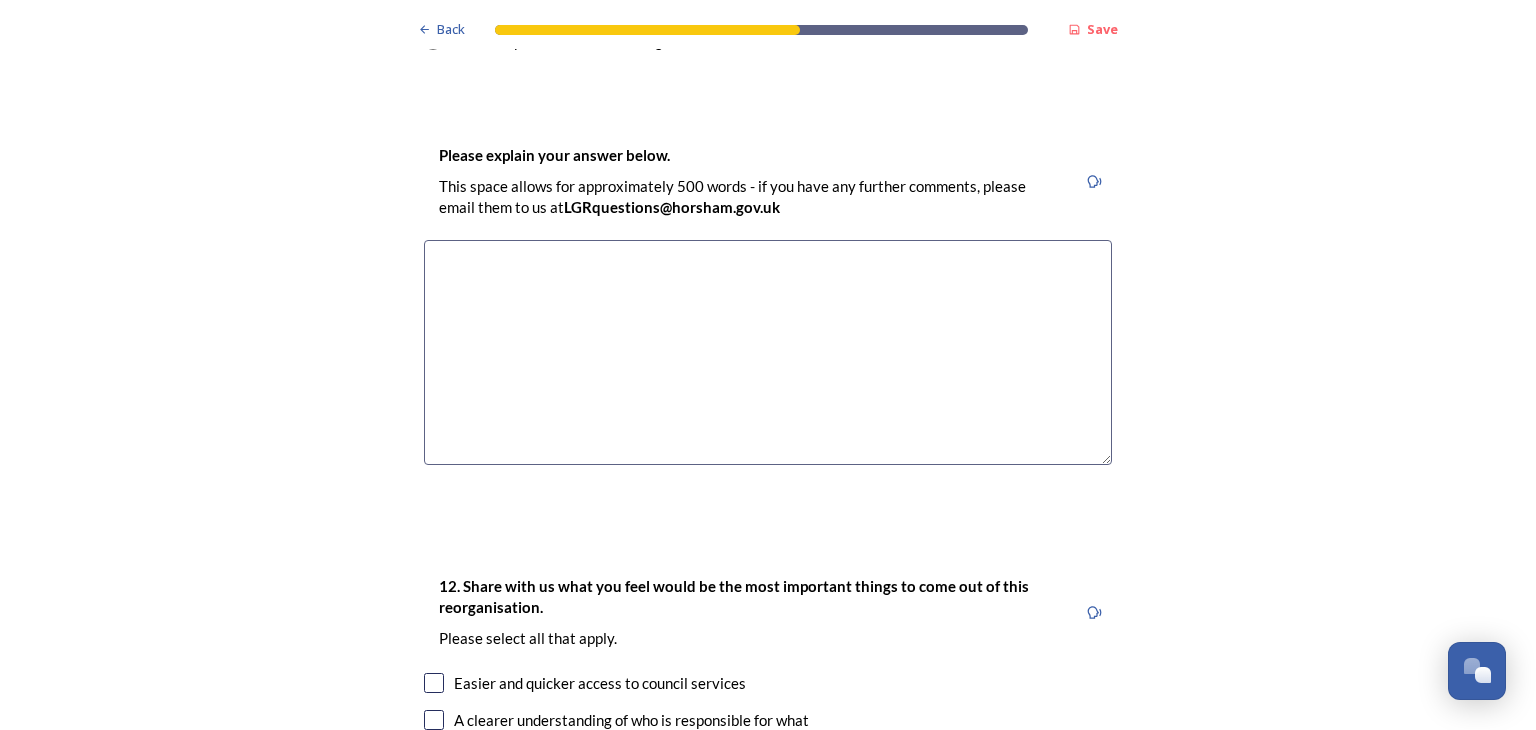 click at bounding box center (768, 352) 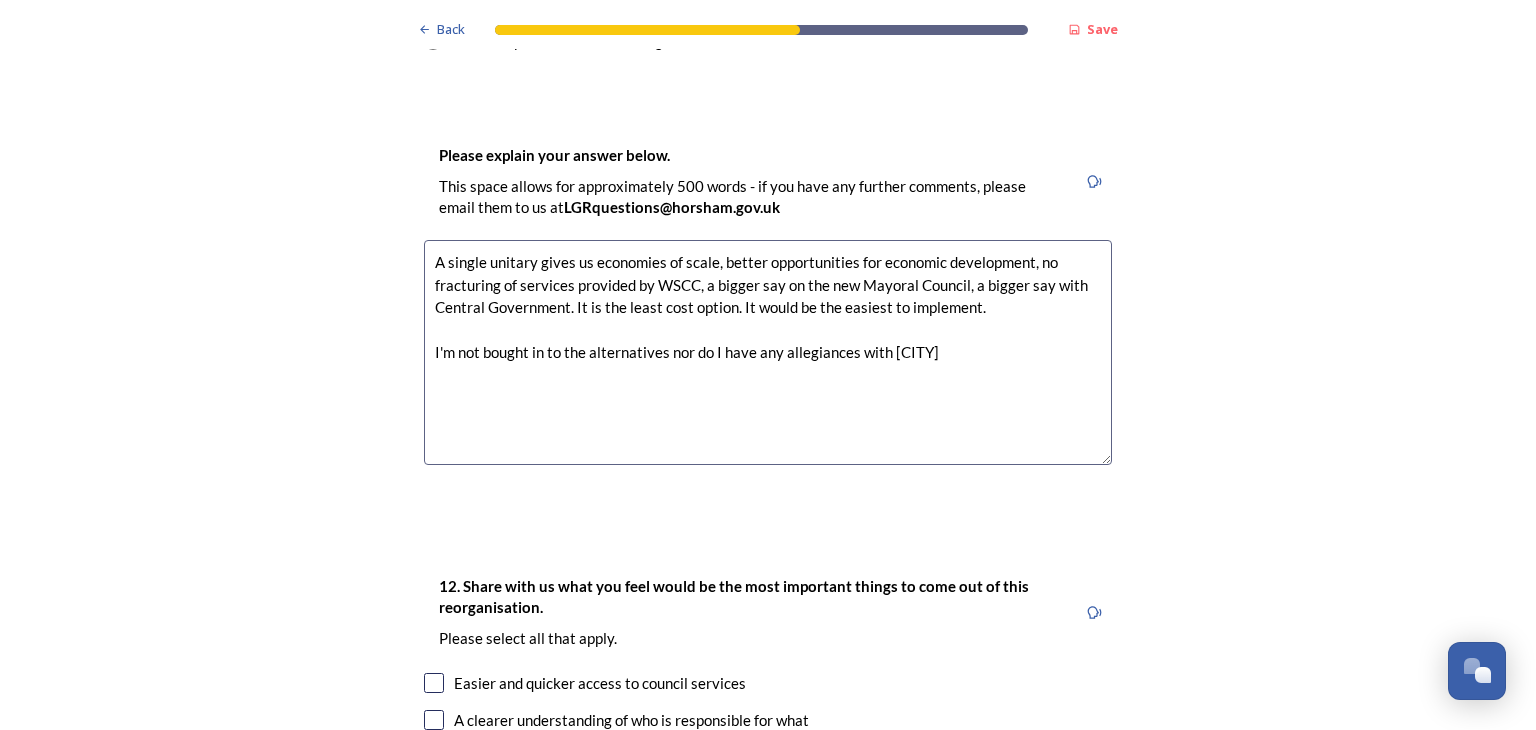 click on "A single unitary gives us economies of scale, better opportunities for economic development, no fracturing of services provided by WSCC, a bigger say on the new Mayoral Council, a bigger say with Central Government. It is the least cost option. It would be the easiest to implement.
I'm not bought in to the alternatives nor do I have any allegiances with [CITY]" at bounding box center (768, 352) 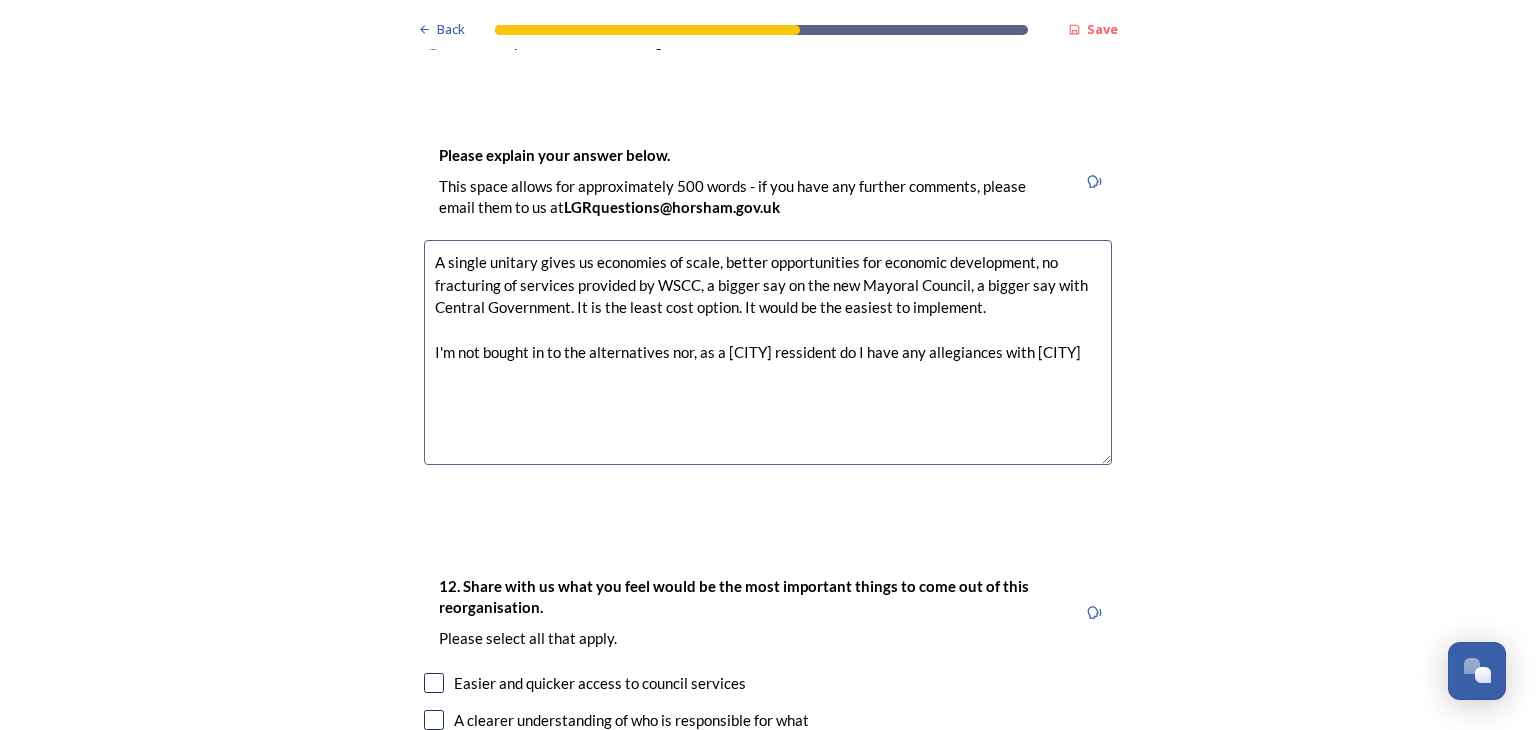 click on "A single unitary gives us economies of scale, better opportunities for economic development, no fracturing of services provided by WSCC, a bigger say on the new Mayoral Council, a bigger say with Central Government. It is the least cost option. It would be the easiest to implement.
I'm not bought in to the alternatives nor, as a [CITY] ressident do I have any allegiances with [CITY]" at bounding box center [768, 352] 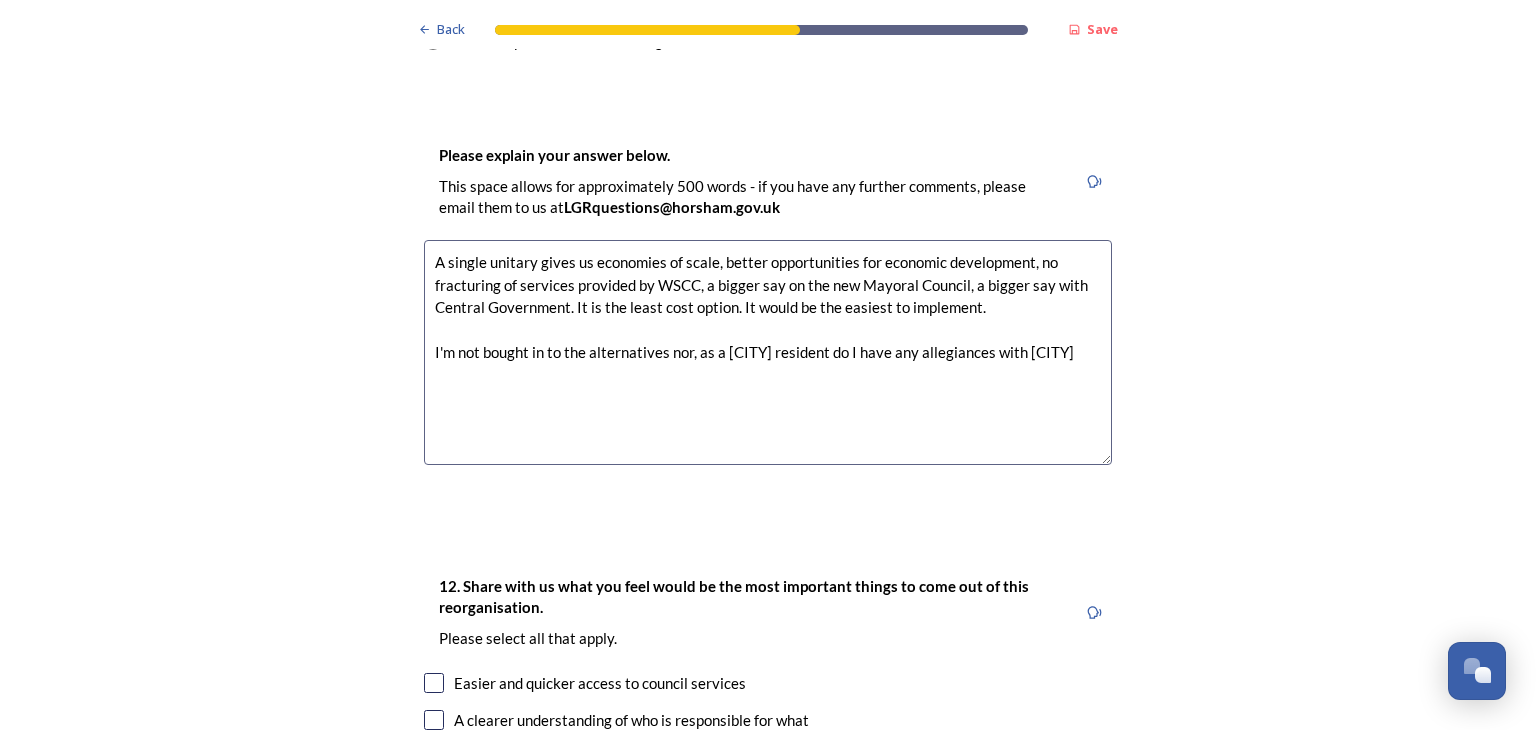 click on "A single unitary gives us economies of scale, better opportunities for economic development, no fracturing of services provided by WSCC, a bigger say on the new Mayoral Council, a bigger say with Central Government. It is the least cost option. It would be the easiest to implement.
I'm not bought in to the alternatives nor, as a [CITY] resident do I have any allegiances with [CITY]" at bounding box center (768, 352) 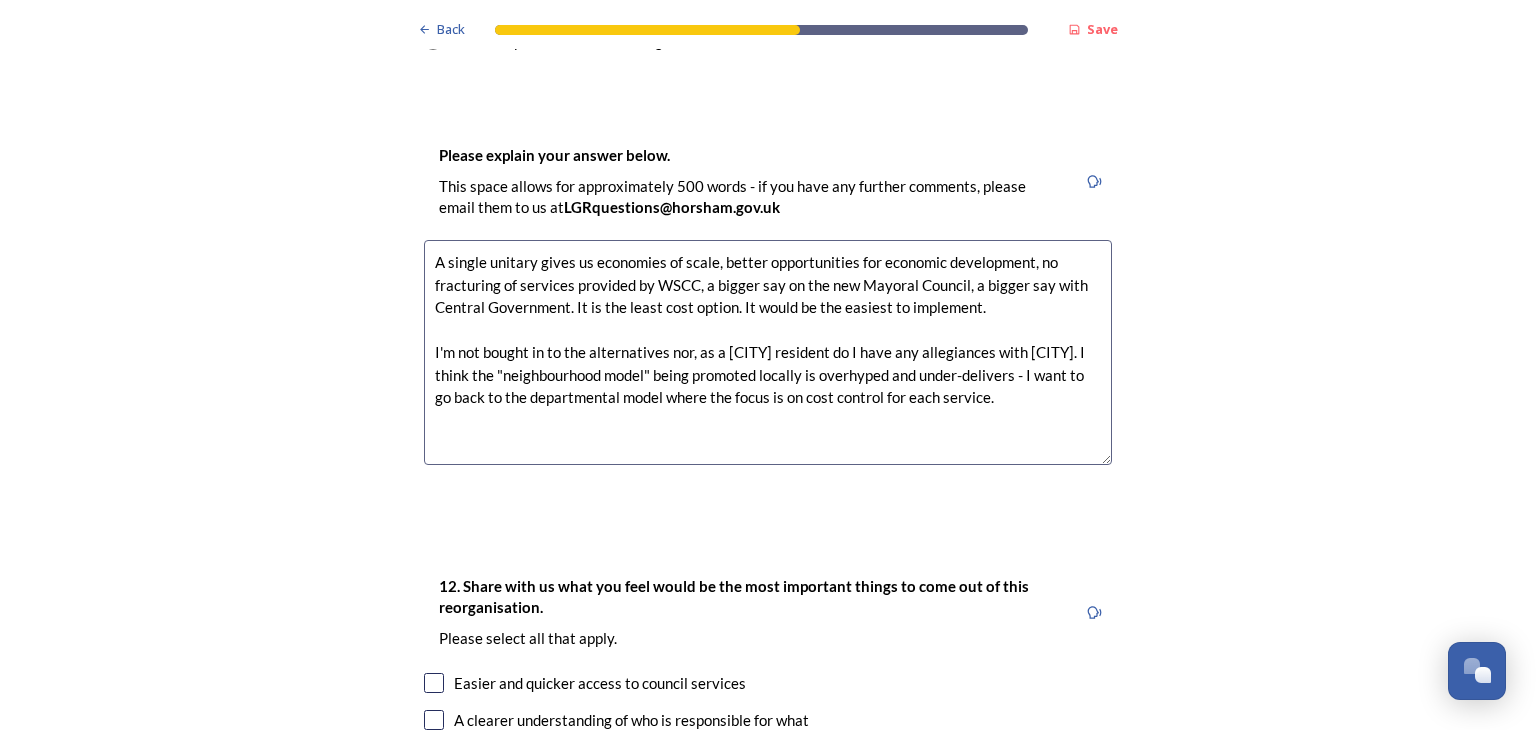 click on "A single unitary gives us economies of scale, better opportunities for economic development, no fracturing of services provided by WSCC, a bigger say on the new Mayoral Council, a bigger say with Central Government. It is the least cost option. It would be the easiest to implement.
I'm not bought in to the alternatives nor, as a [CITY] resident do I have any allegiances with [CITY]. I think the "neighbourhood model" being promoted locally is overhyped and under-delivers - I want to go back to the departmental model where the focus is on cost control for each service." at bounding box center (768, 352) 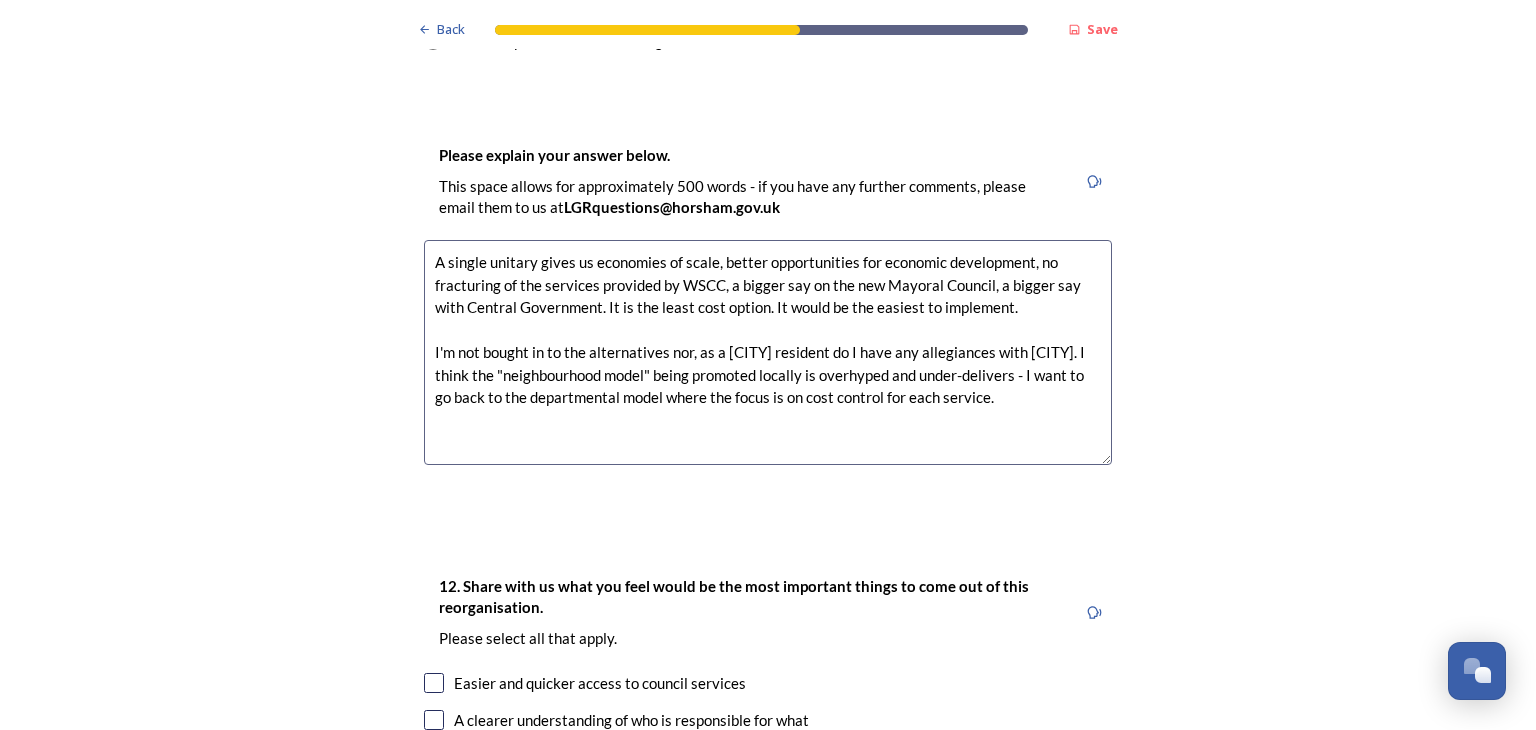 click on "A single unitary gives us economies of scale, better opportunities for economic development, no fracturing of the services provided by WSCC, a bigger say on the new Mayoral Council, a bigger say with Central Government. It is the least cost option. It would be the easiest to implement.
I'm not bought in to the alternatives nor, as a [CITY] resident do I have any allegiances with [CITY]. I think the "neighbourhood model" being promoted locally is overhyped and under-delivers - I want to go back to the departmental model where the focus is on cost control for each service." at bounding box center [768, 352] 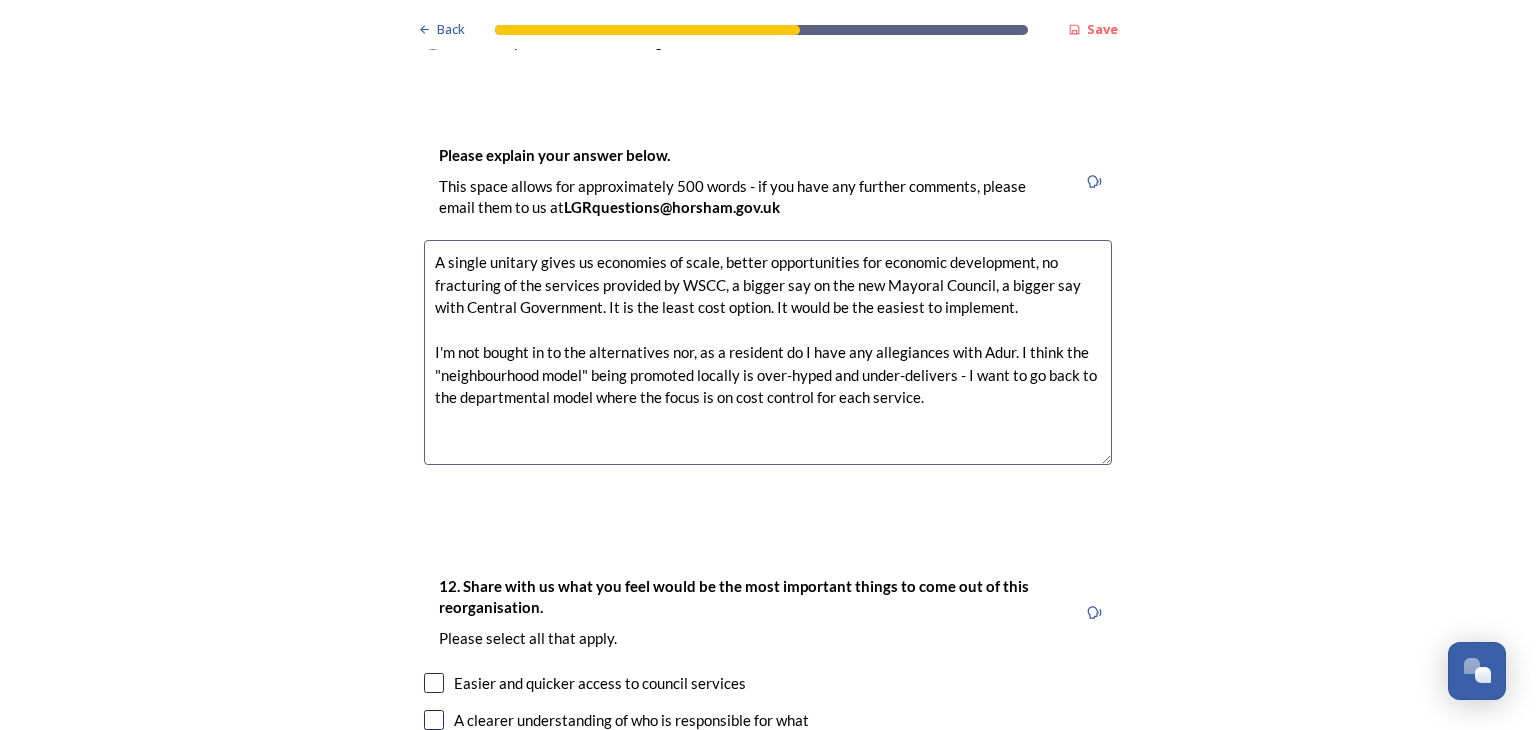 click on "A single unitary gives us economies of scale, better opportunities for economic development, no fracturing of the services provided by WSCC, a bigger say on the new Mayoral Council, a bigger say with Central Government. It is the least cost option. It would be the easiest to implement.
I'm not bought in to the alternatives nor, as a resident do I have any allegiances with Adur. I think the "neighbourhood model" being promoted locally is over-hyped and under-delivers - I want to go back to the departmental model where the focus is on cost control for each service." at bounding box center [768, 352] 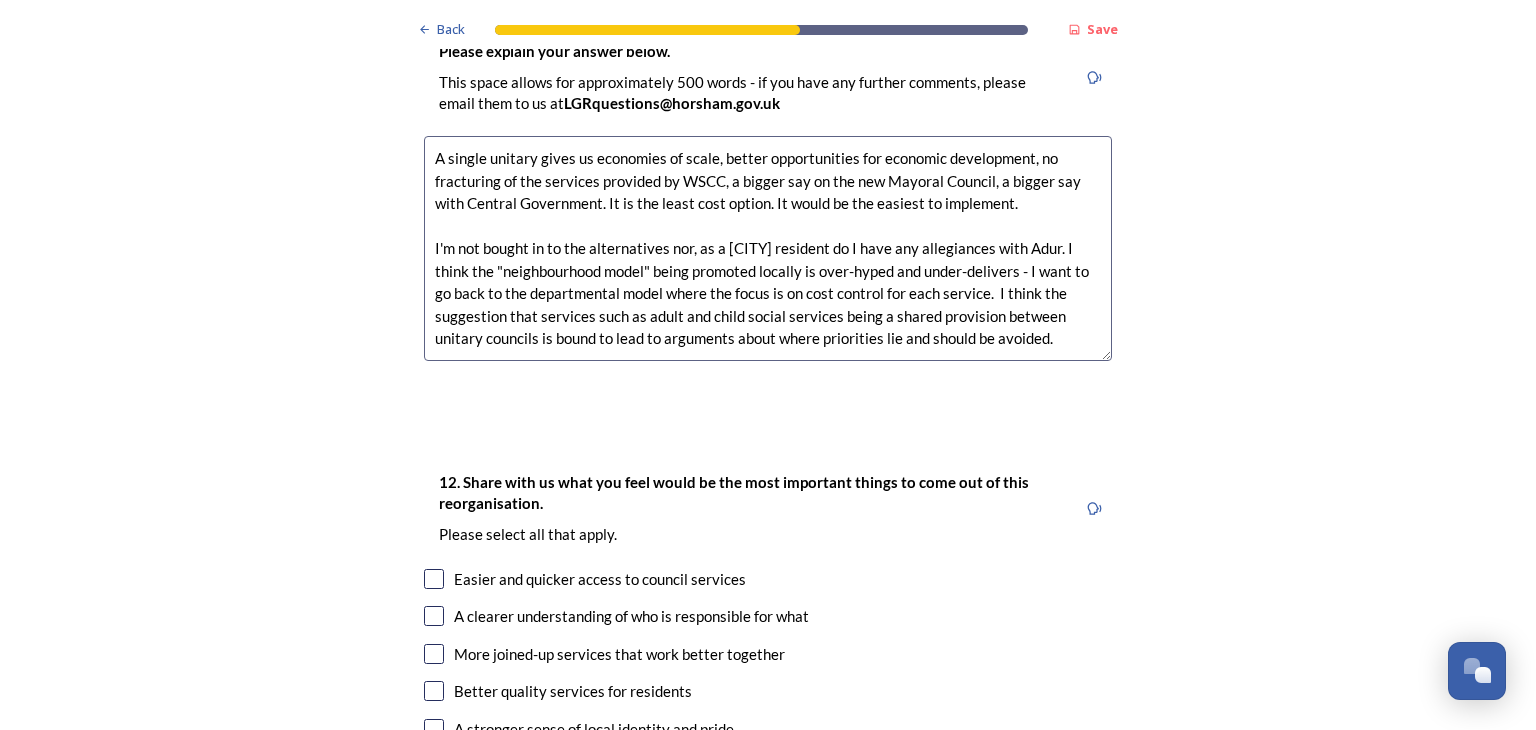scroll, scrollTop: 2929, scrollLeft: 0, axis: vertical 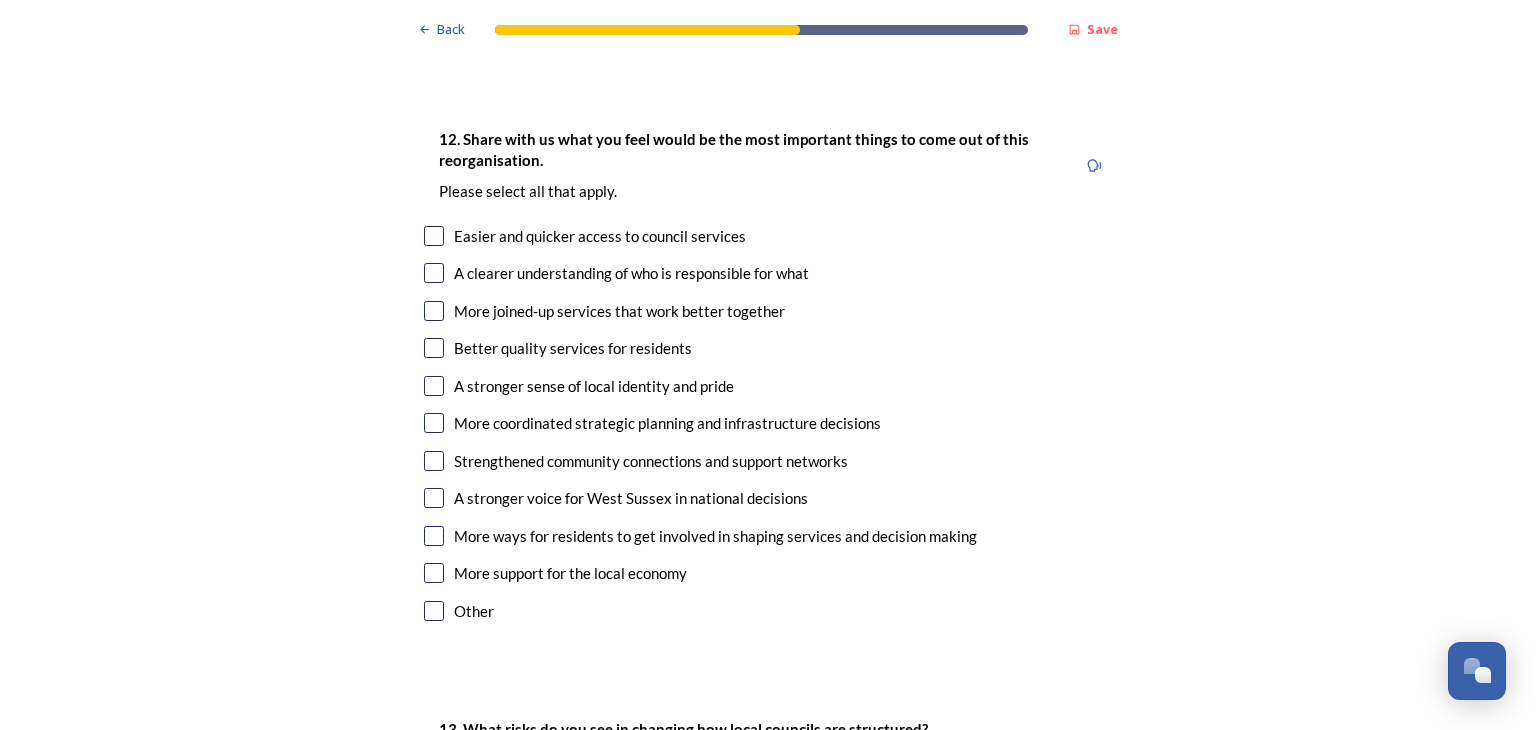 type on "A single unitary gives us economies of scale, better opportunities for economic development, no fracturing of the services provided by WSCC, a bigger say on the new Mayoral Council, a bigger say with Central Government. It is the least cost option. It would be the easiest to implement.
I'm not bought in to the alternatives nor, as a [CITY] resident do I have any allegiances with Adur. I think the "neighbourhood model" being promoted locally is over-hyped and under-delivers - I want to go back to the departmental model where the focus is on cost control for each service.  I think the suggestion that services such as adult and child social services being a shared provision between unitary councils is bound to lead to arguments about where priorities lie and should be avoided." 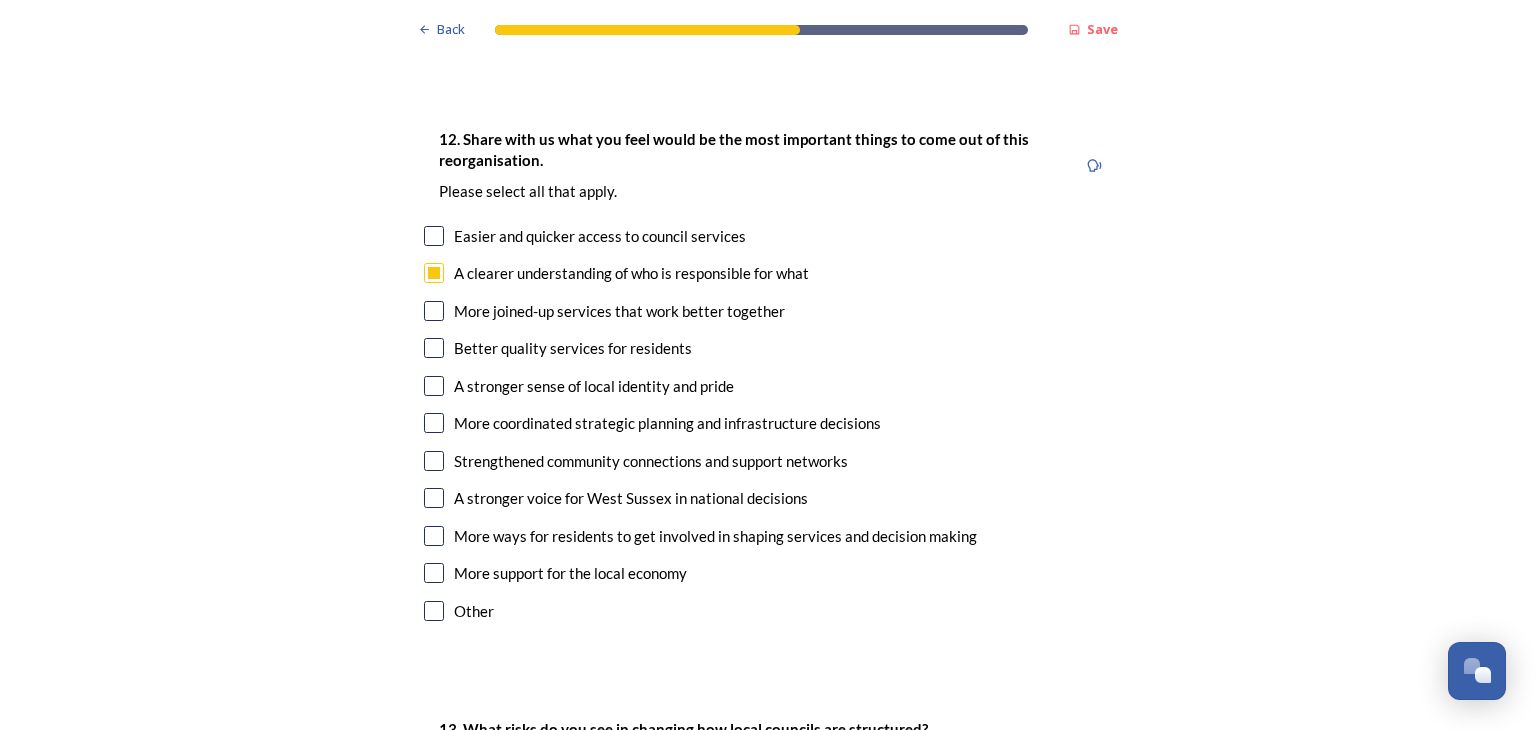click at bounding box center (434, 311) 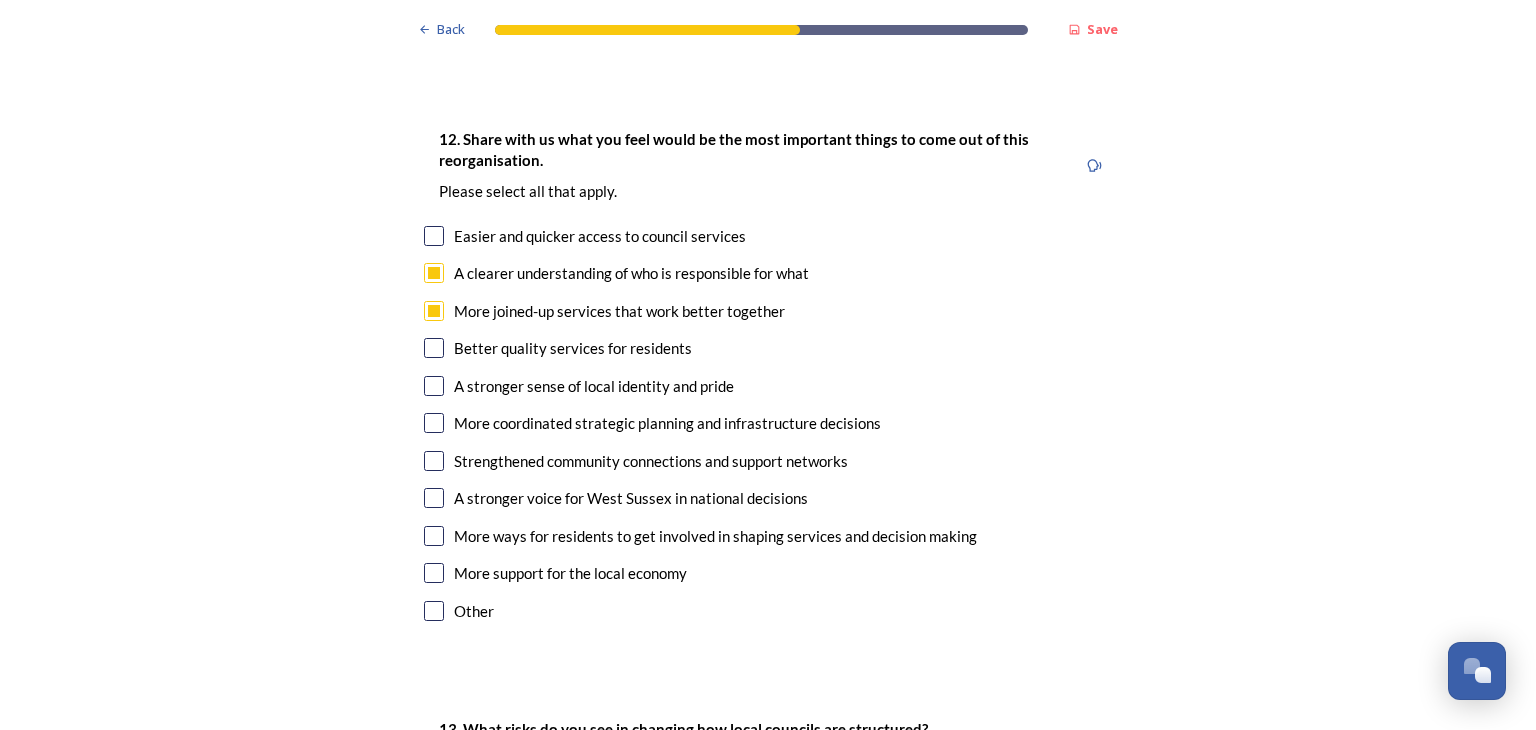 click at bounding box center [434, 423] 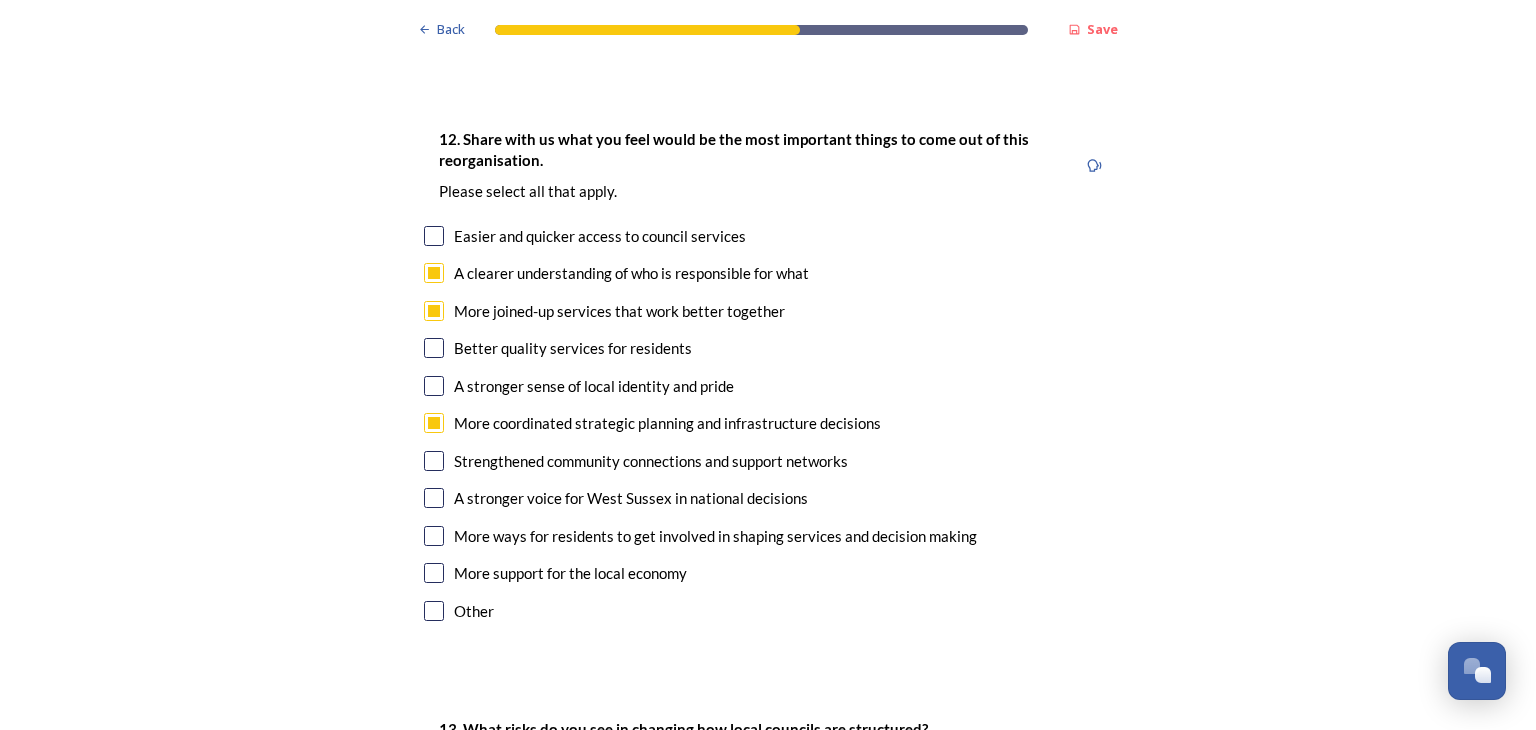 click at bounding box center (434, 498) 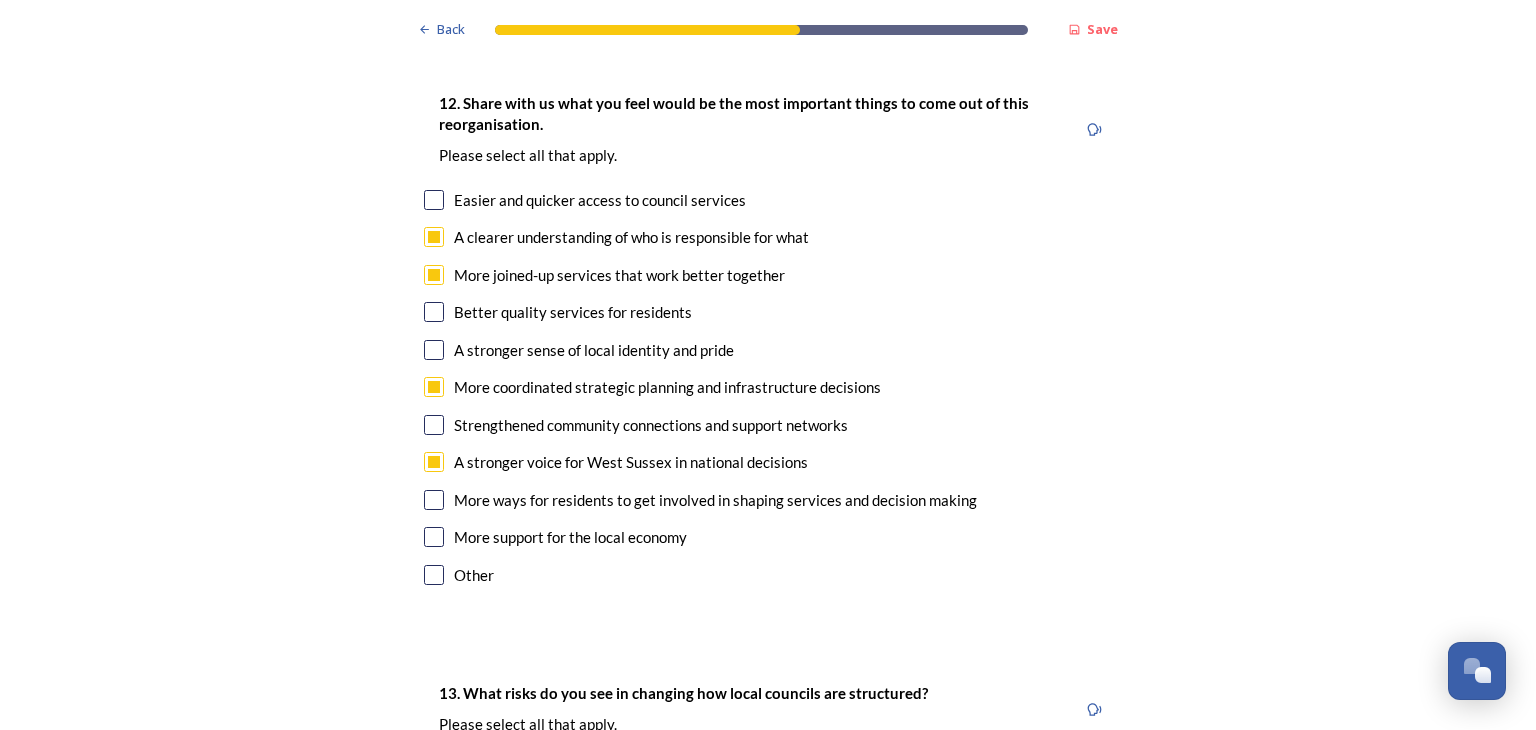 scroll, scrollTop: 3339, scrollLeft: 0, axis: vertical 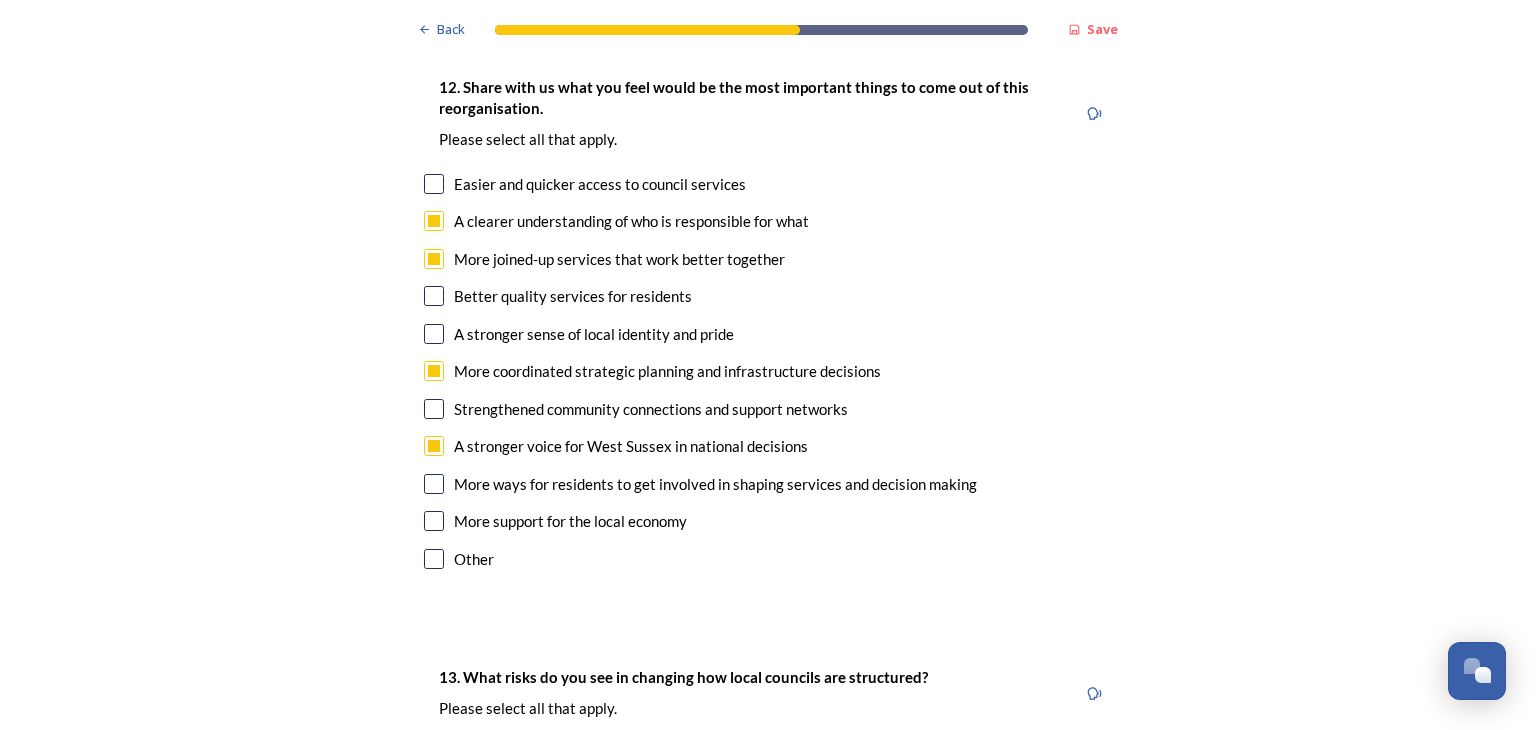 click at bounding box center (434, 559) 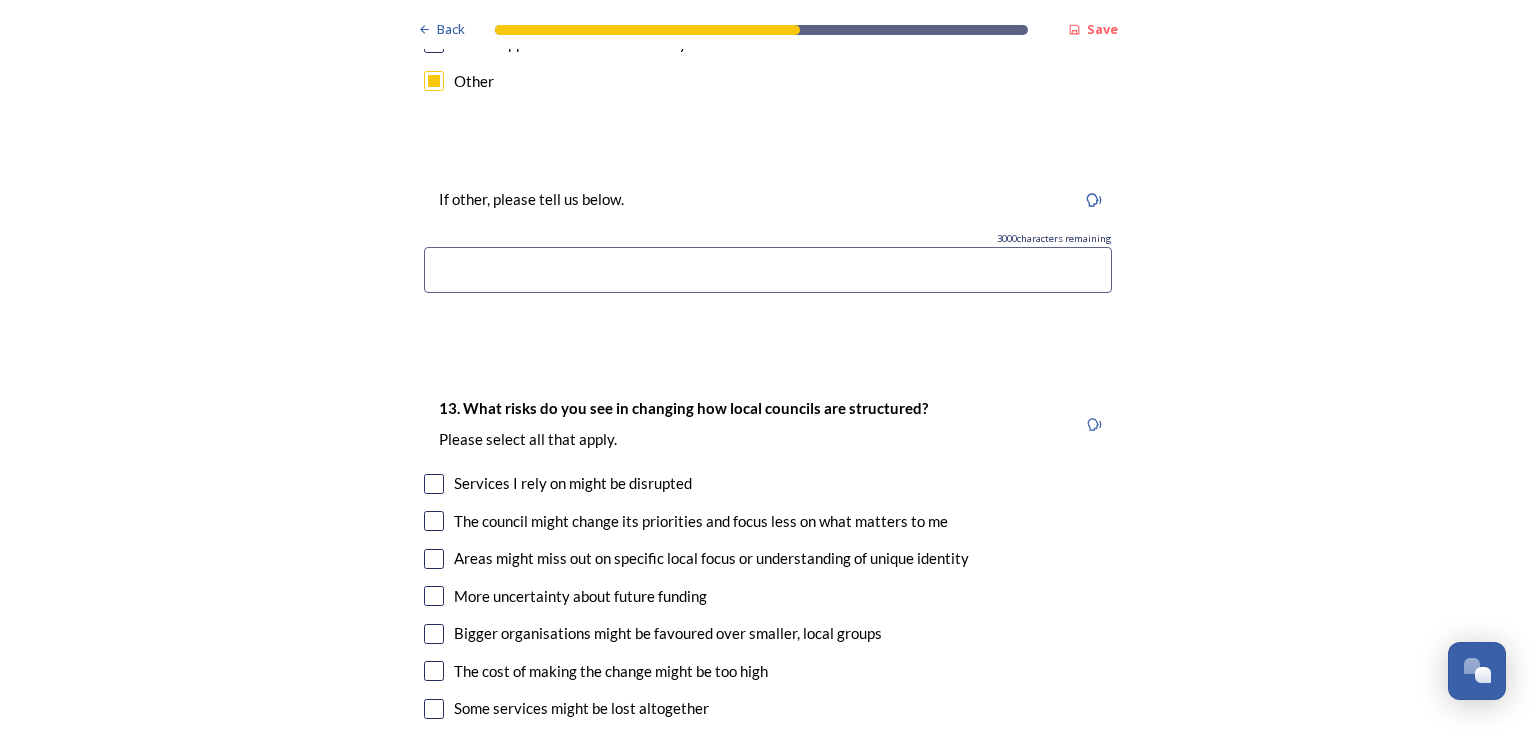 scroll, scrollTop: 3809, scrollLeft: 0, axis: vertical 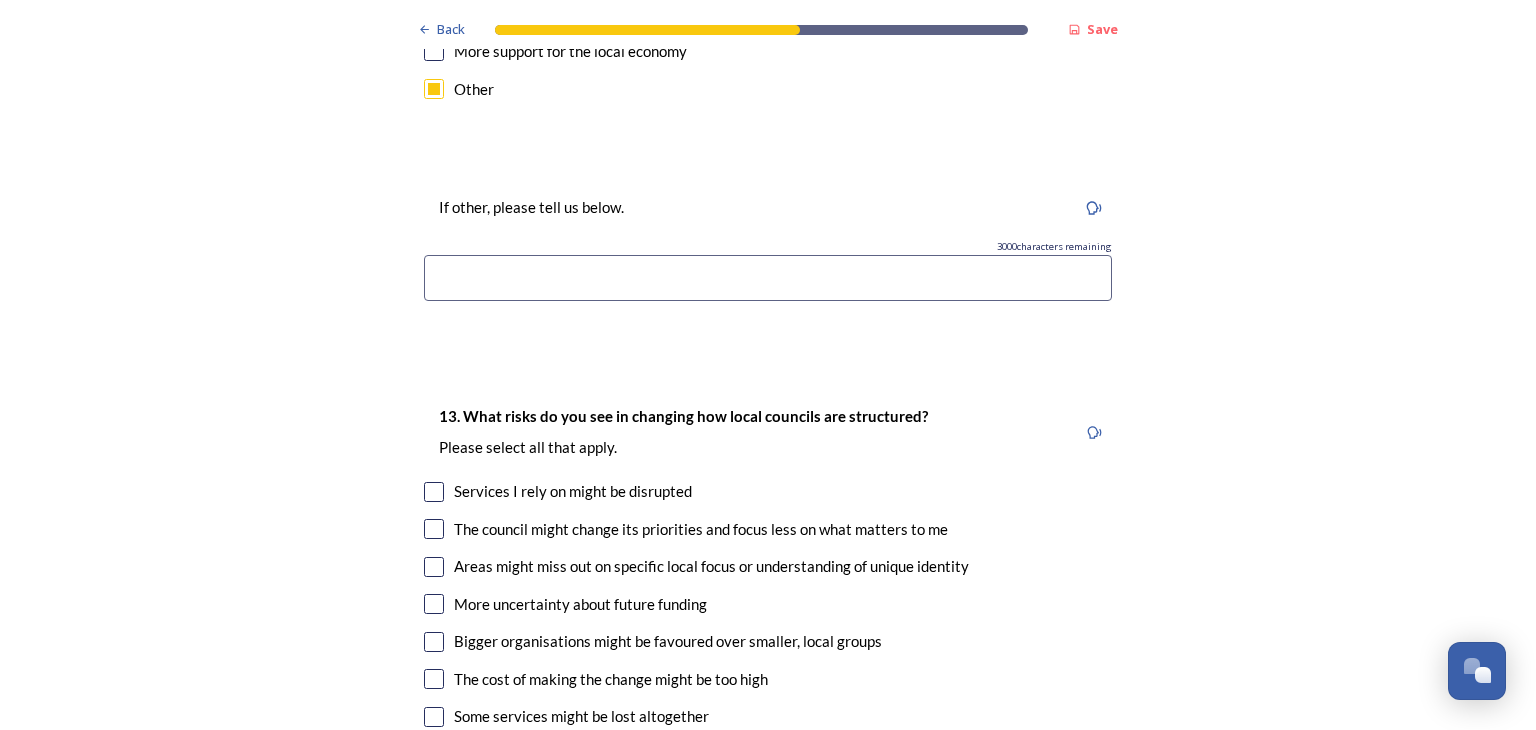 click at bounding box center [768, 278] 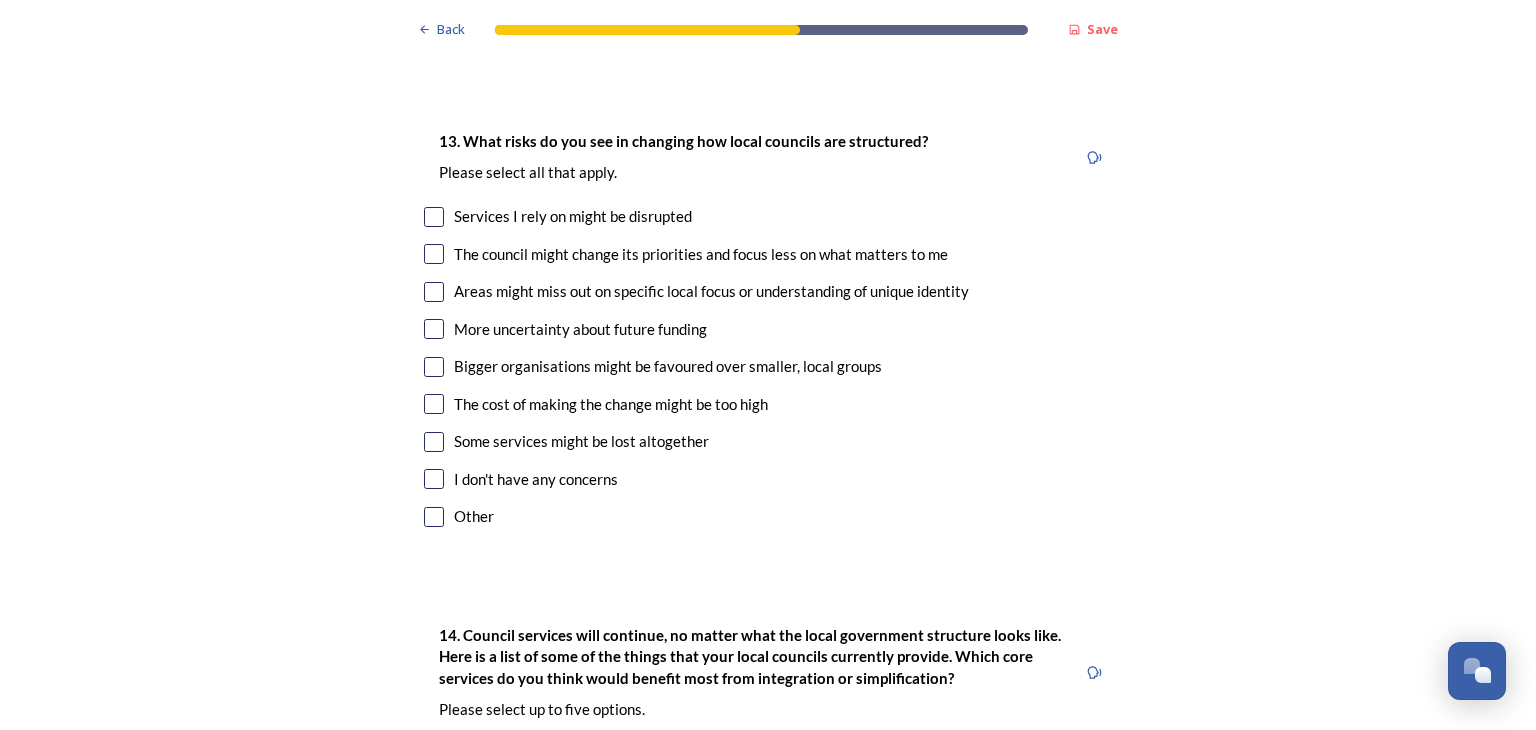 scroll, scrollTop: 4076, scrollLeft: 0, axis: vertical 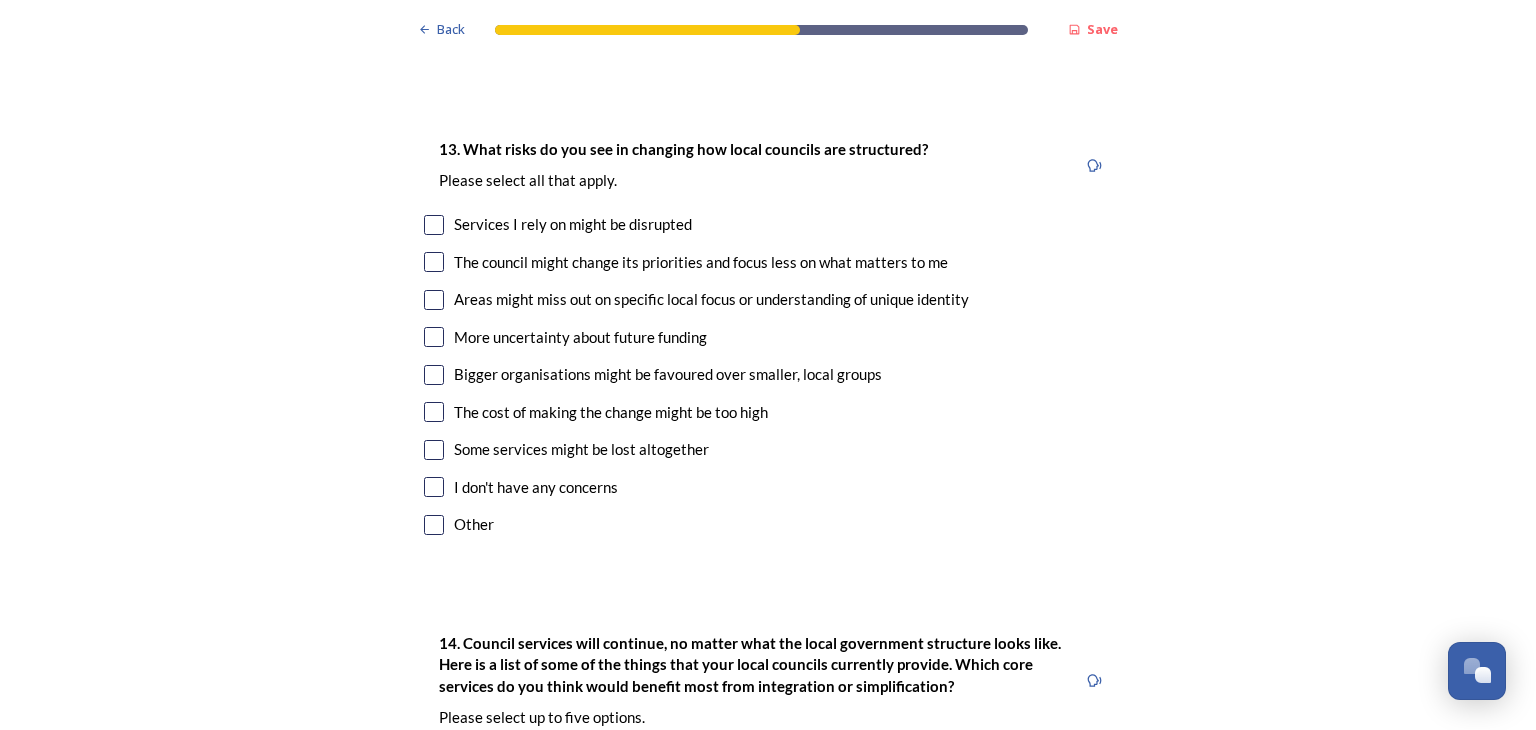 type on "Least cost option @ £50m - not funded by Central Government!!" 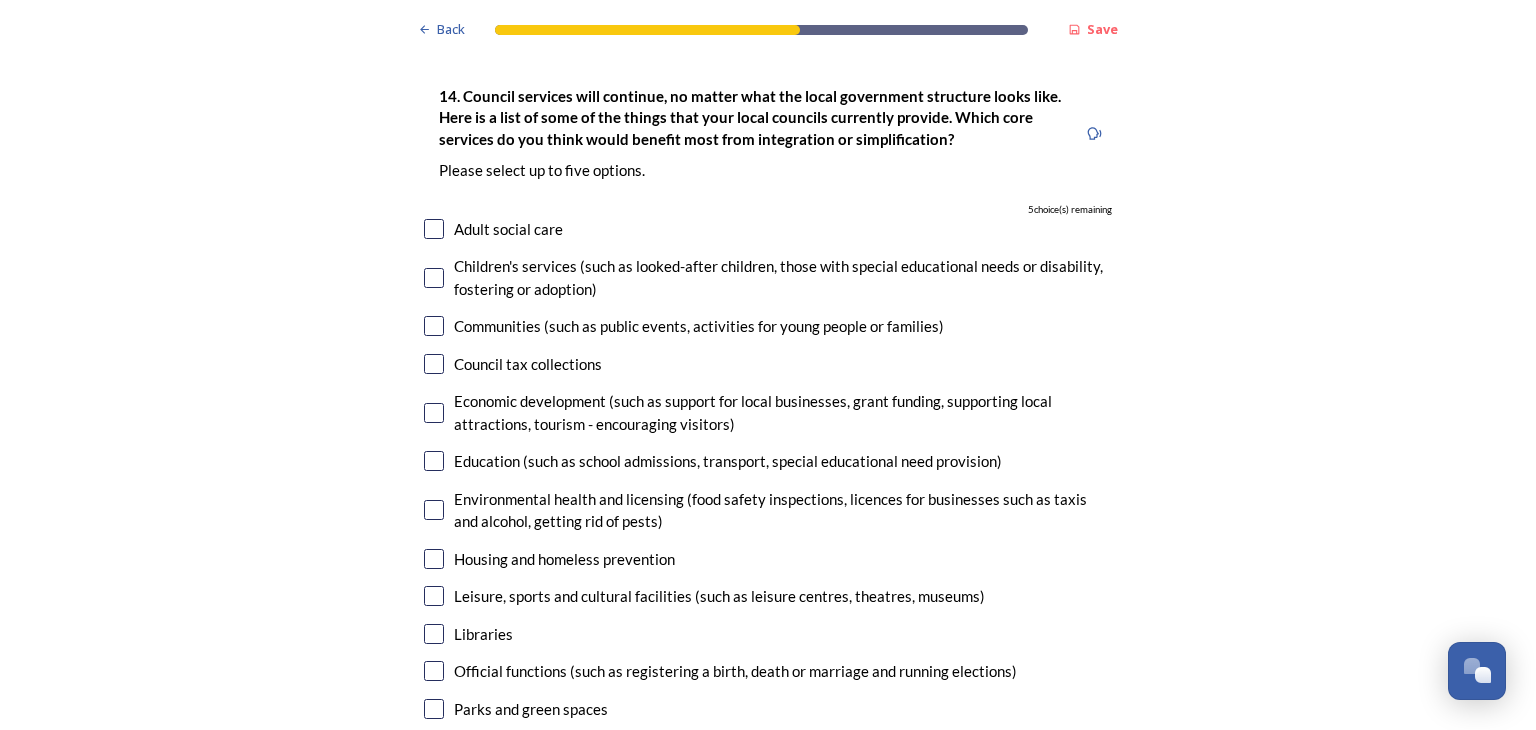 scroll, scrollTop: 4596, scrollLeft: 0, axis: vertical 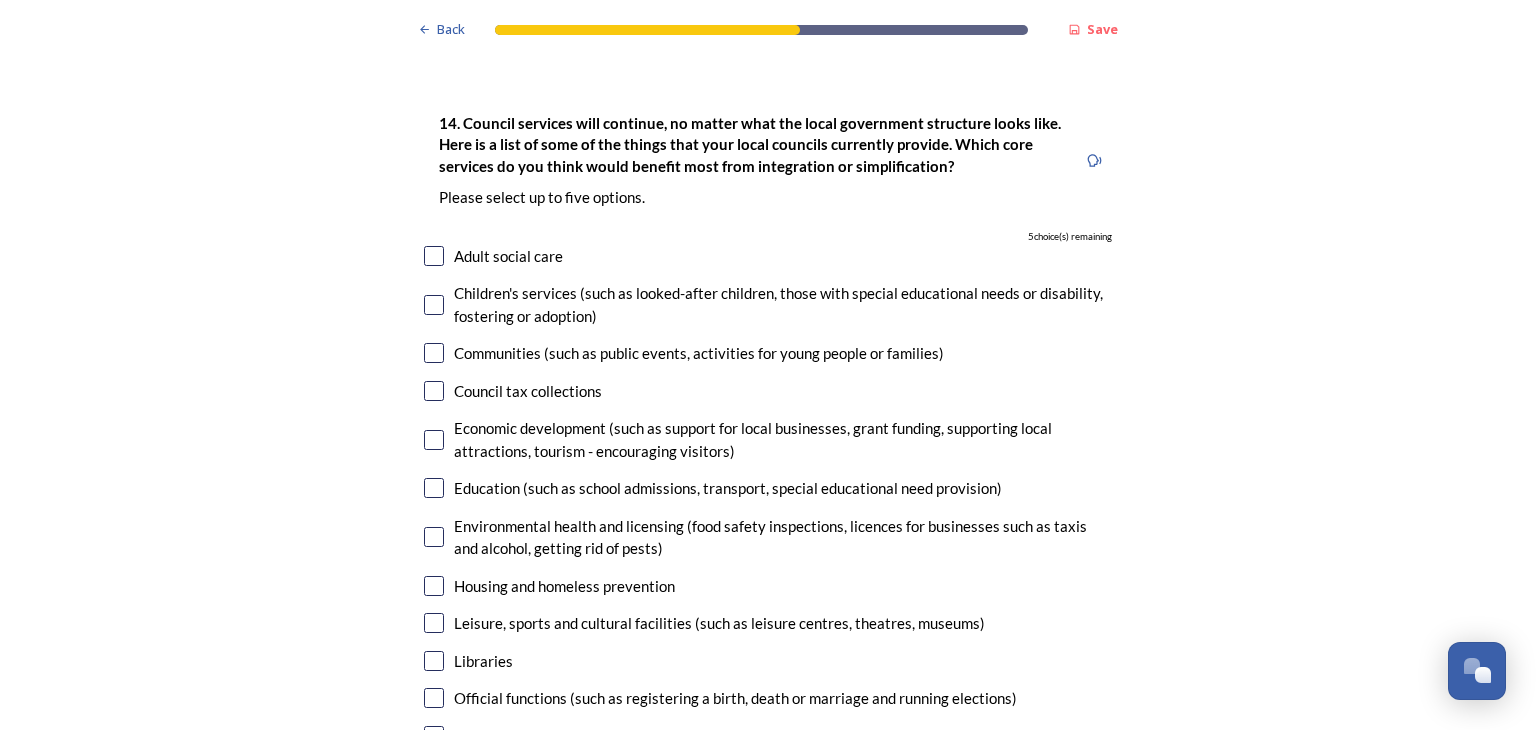 click at bounding box center [434, 440] 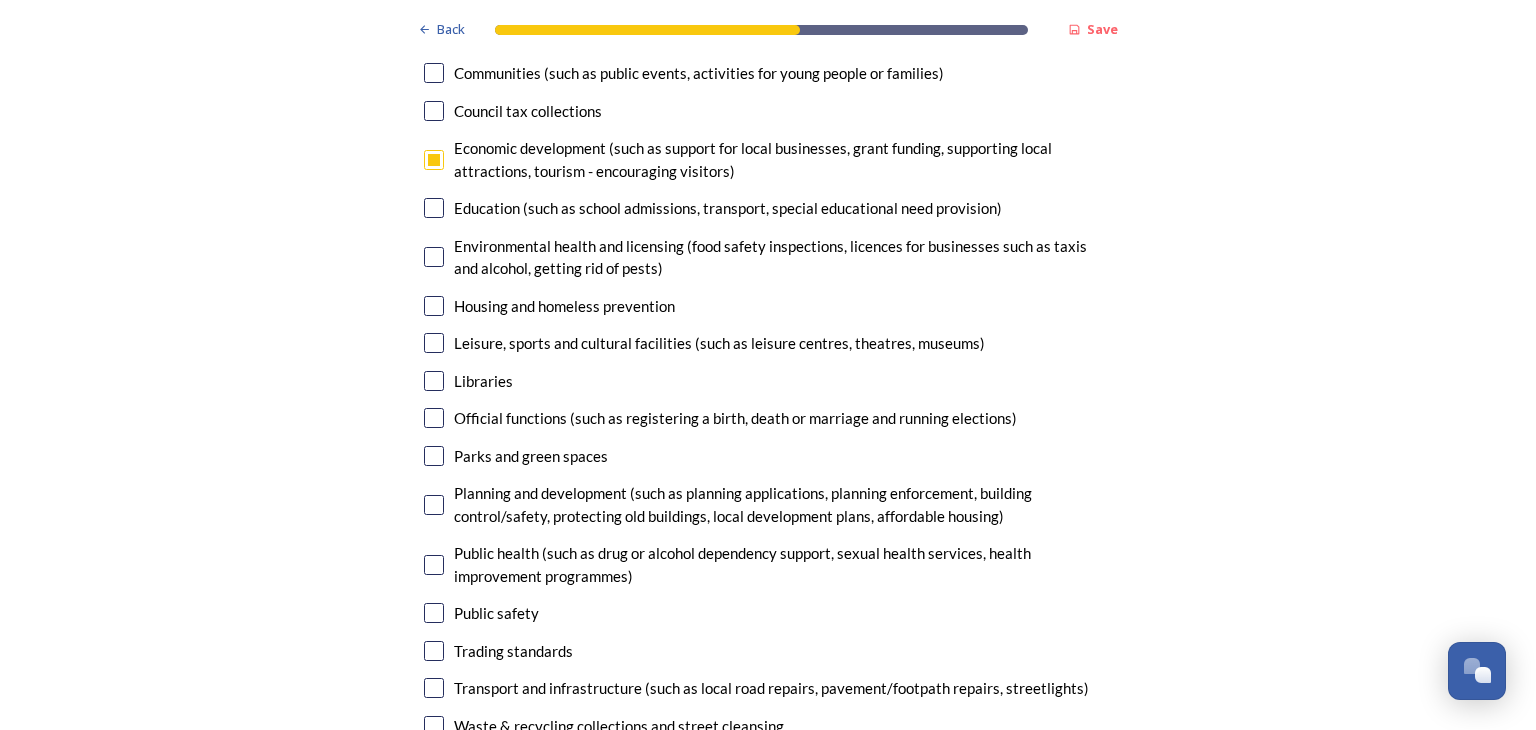 scroll, scrollTop: 4916, scrollLeft: 0, axis: vertical 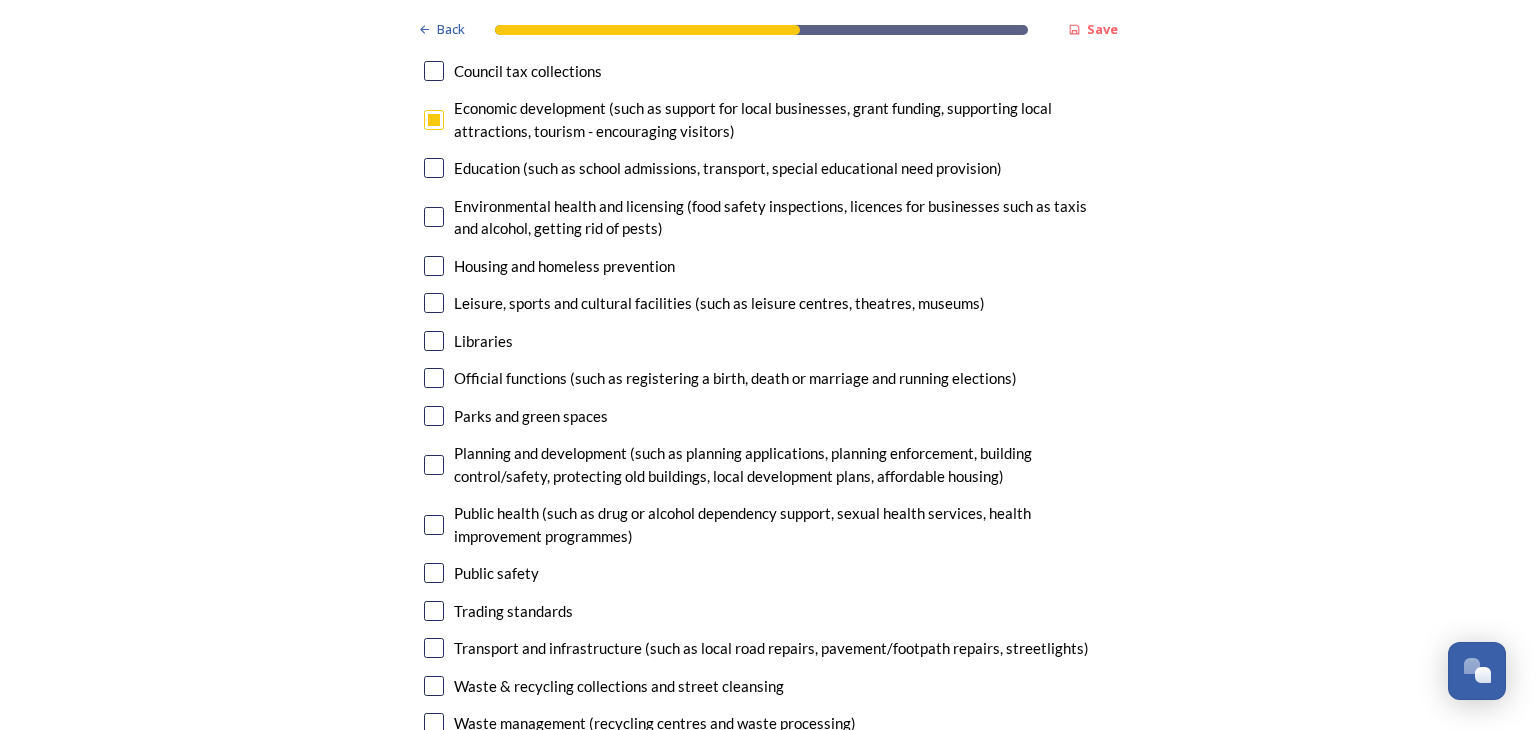 click at bounding box center (434, 341) 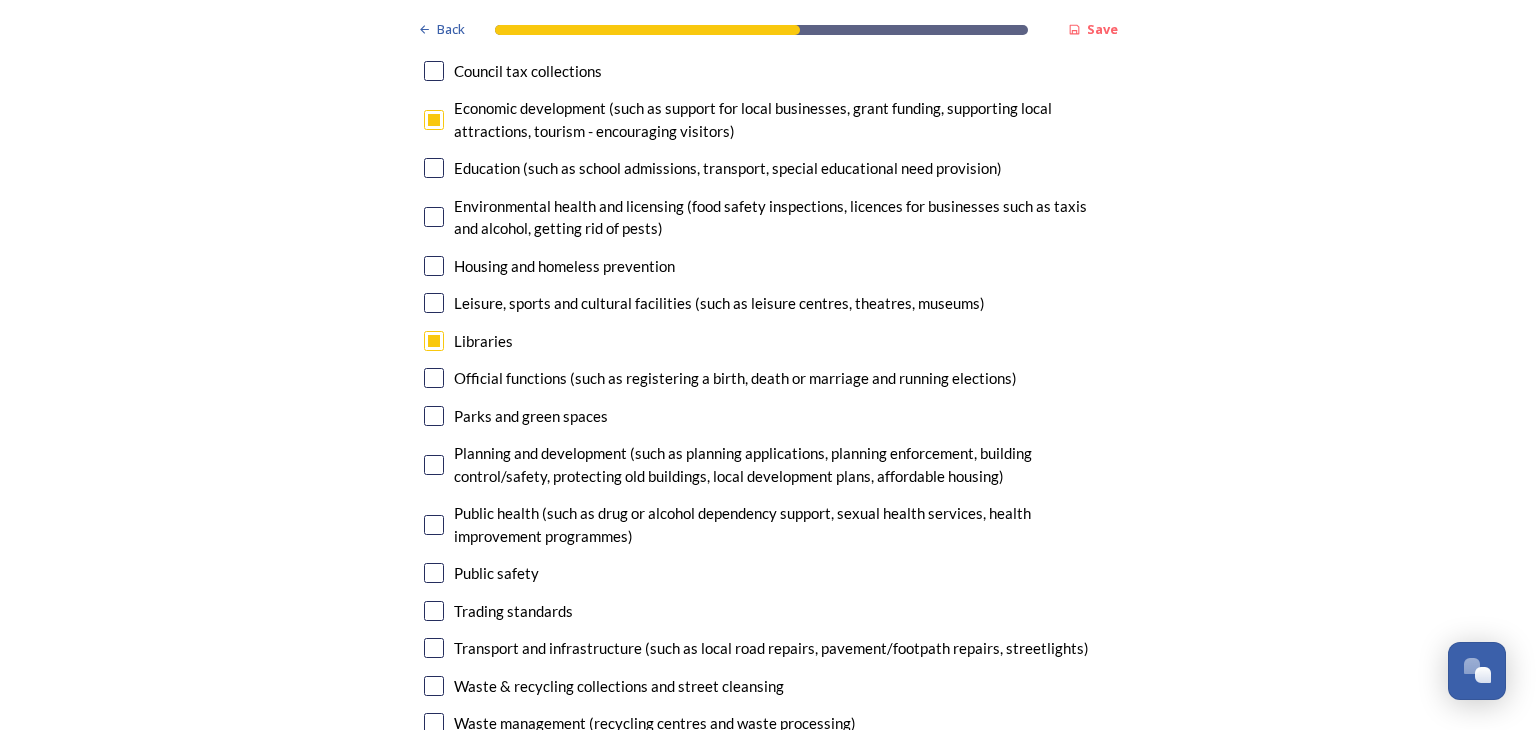 click at bounding box center (434, 648) 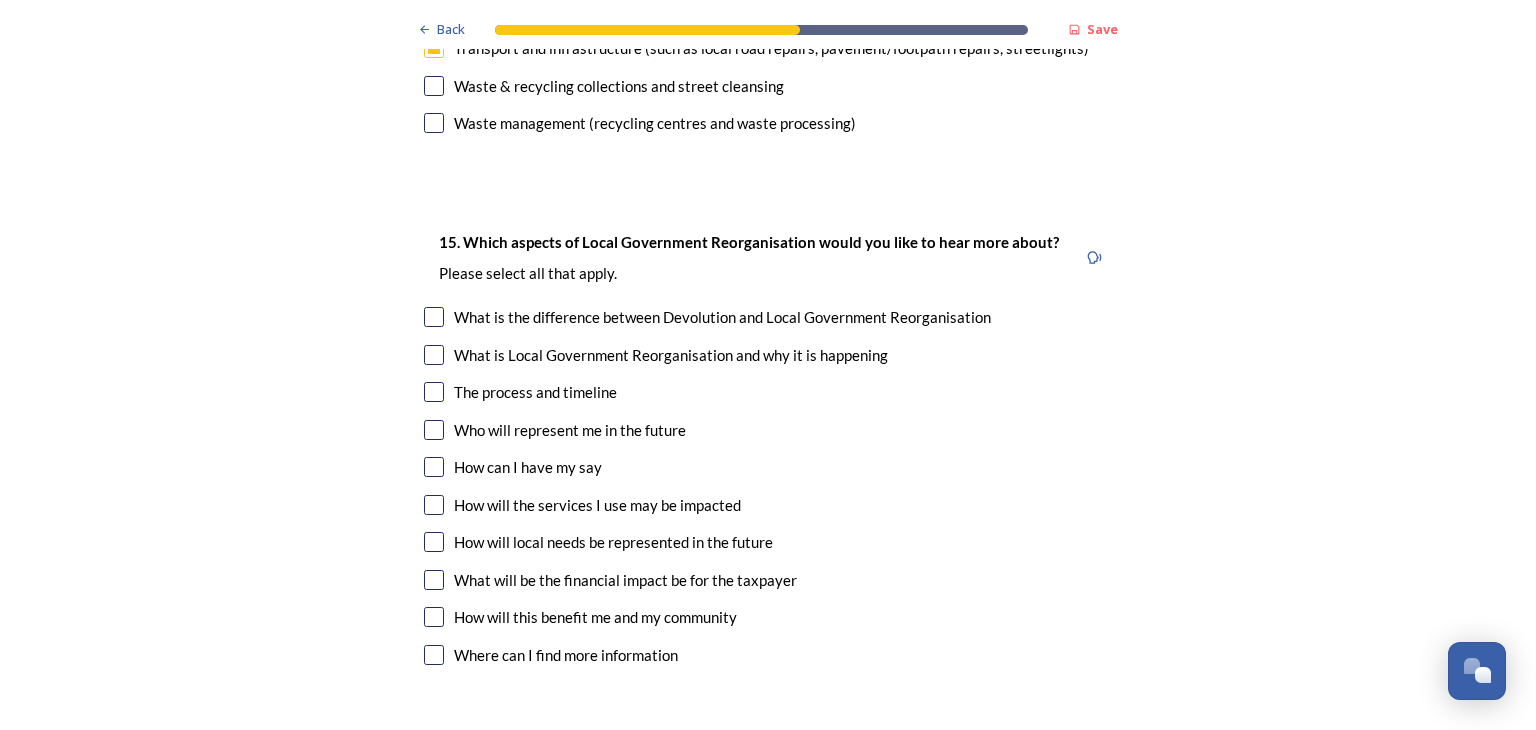 scroll, scrollTop: 5556, scrollLeft: 0, axis: vertical 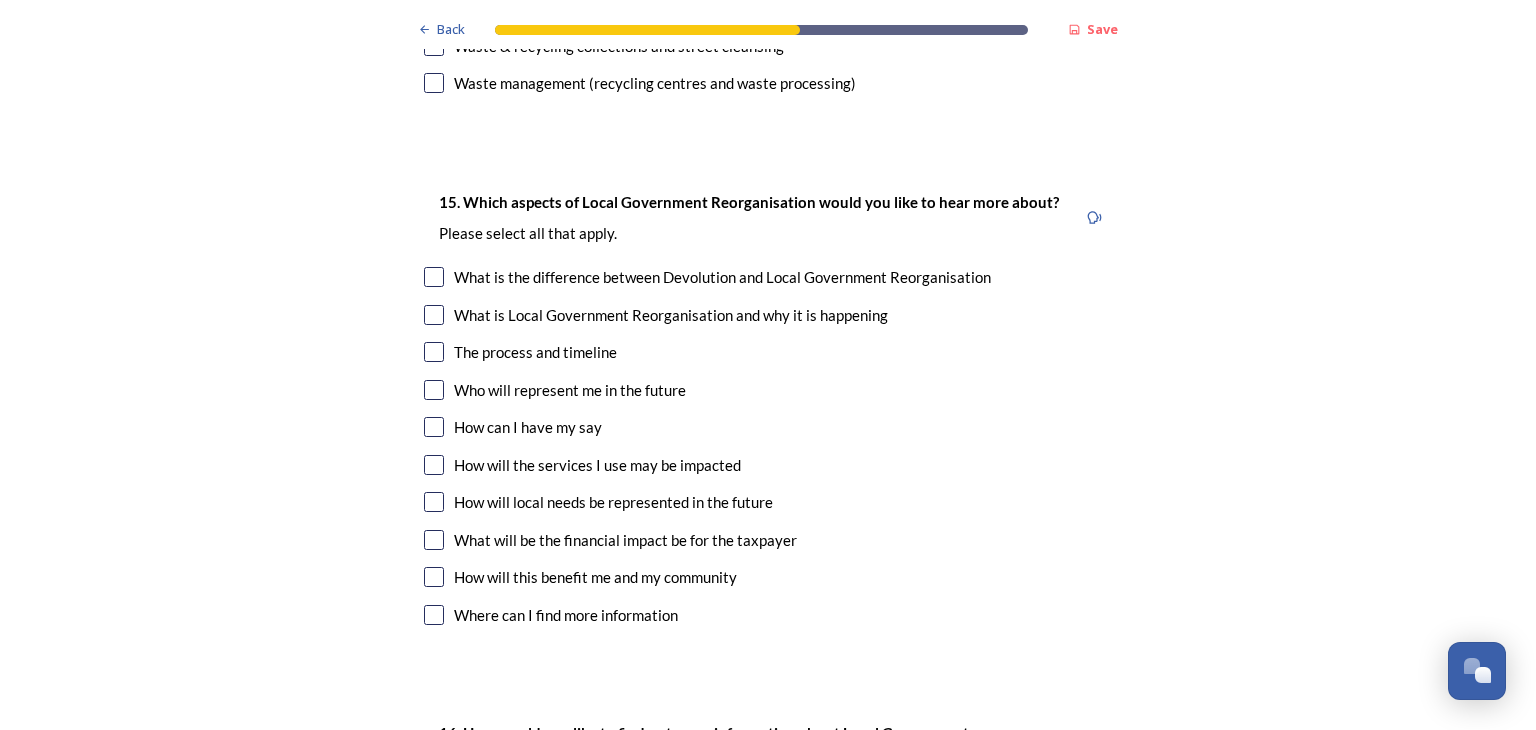 click at bounding box center [434, 390] 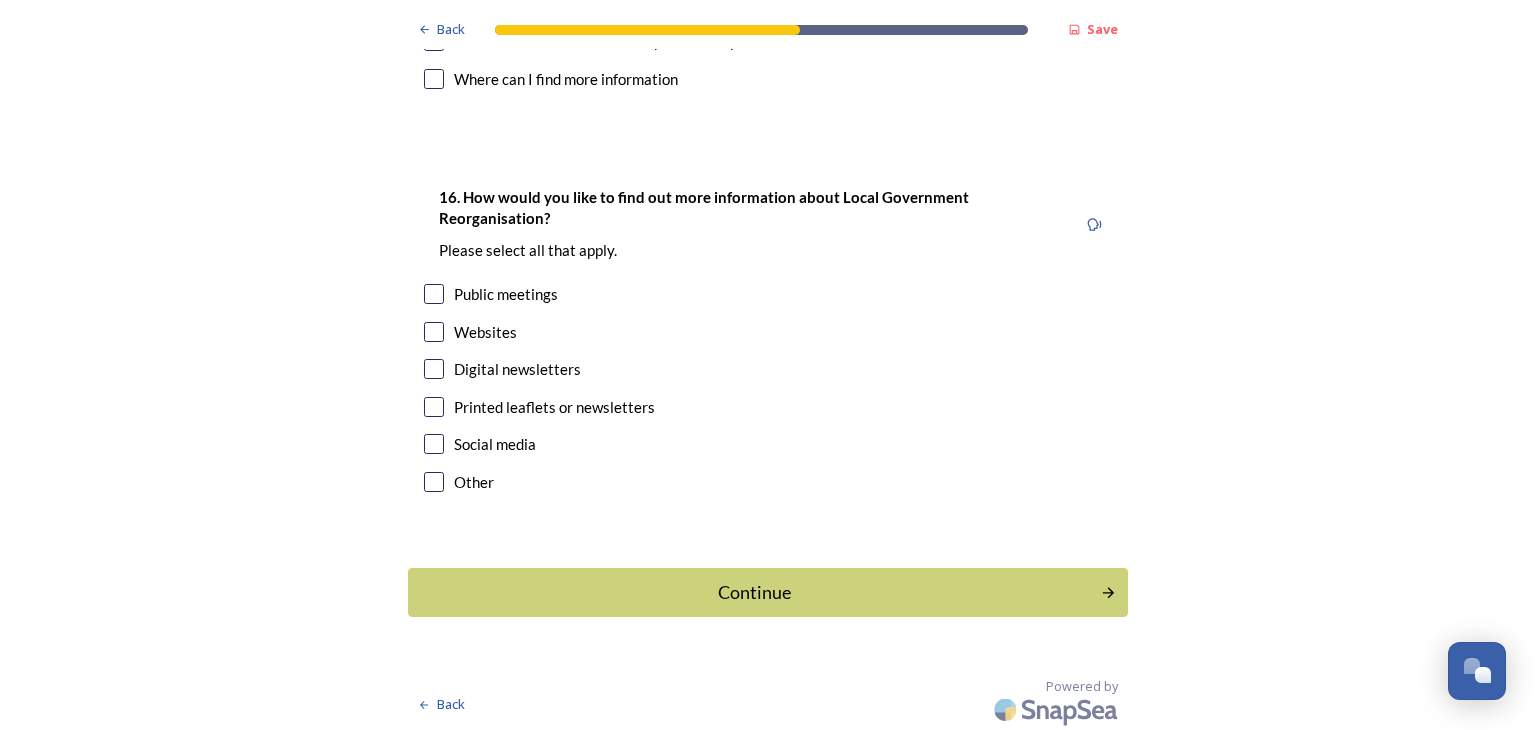 scroll, scrollTop: 6094, scrollLeft: 0, axis: vertical 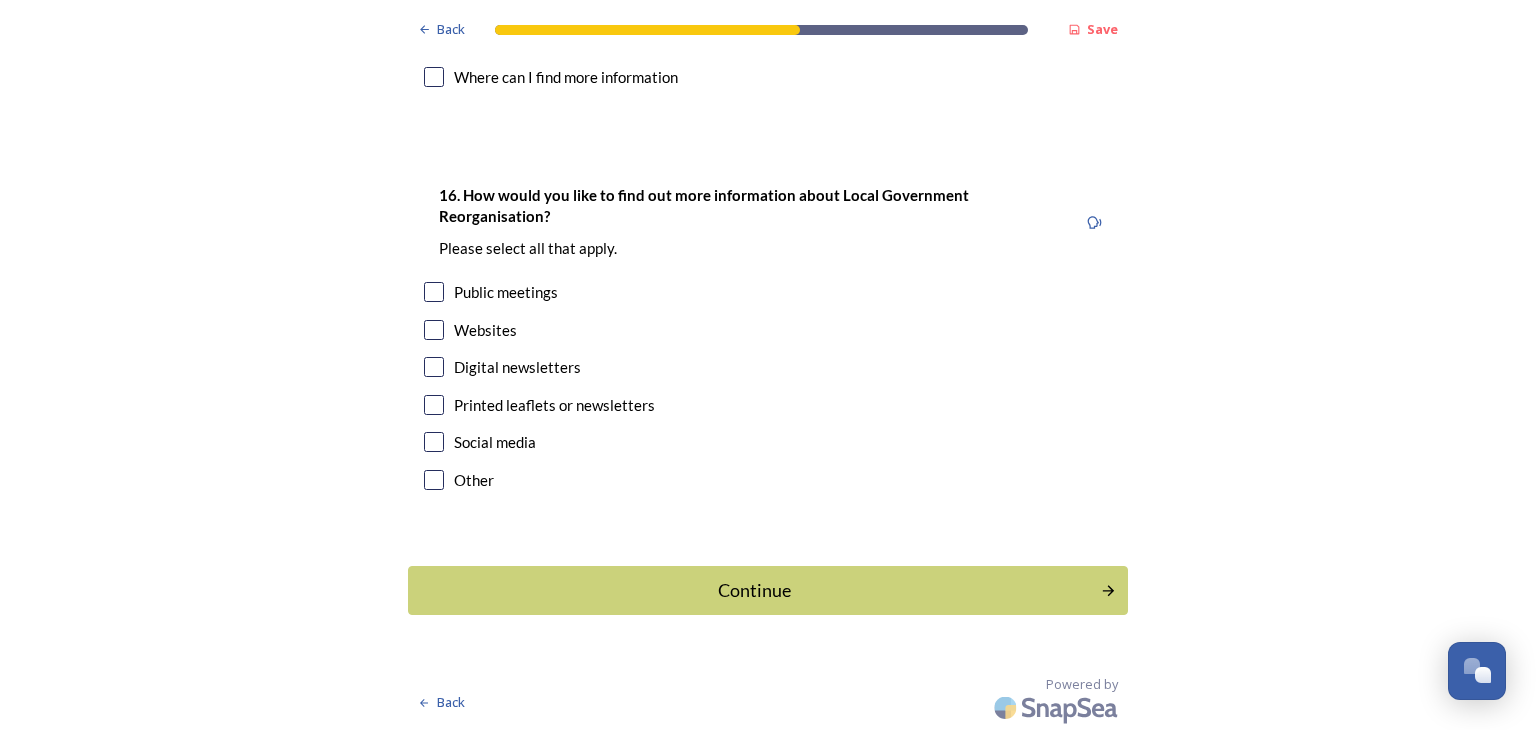 click at bounding box center (434, 367) 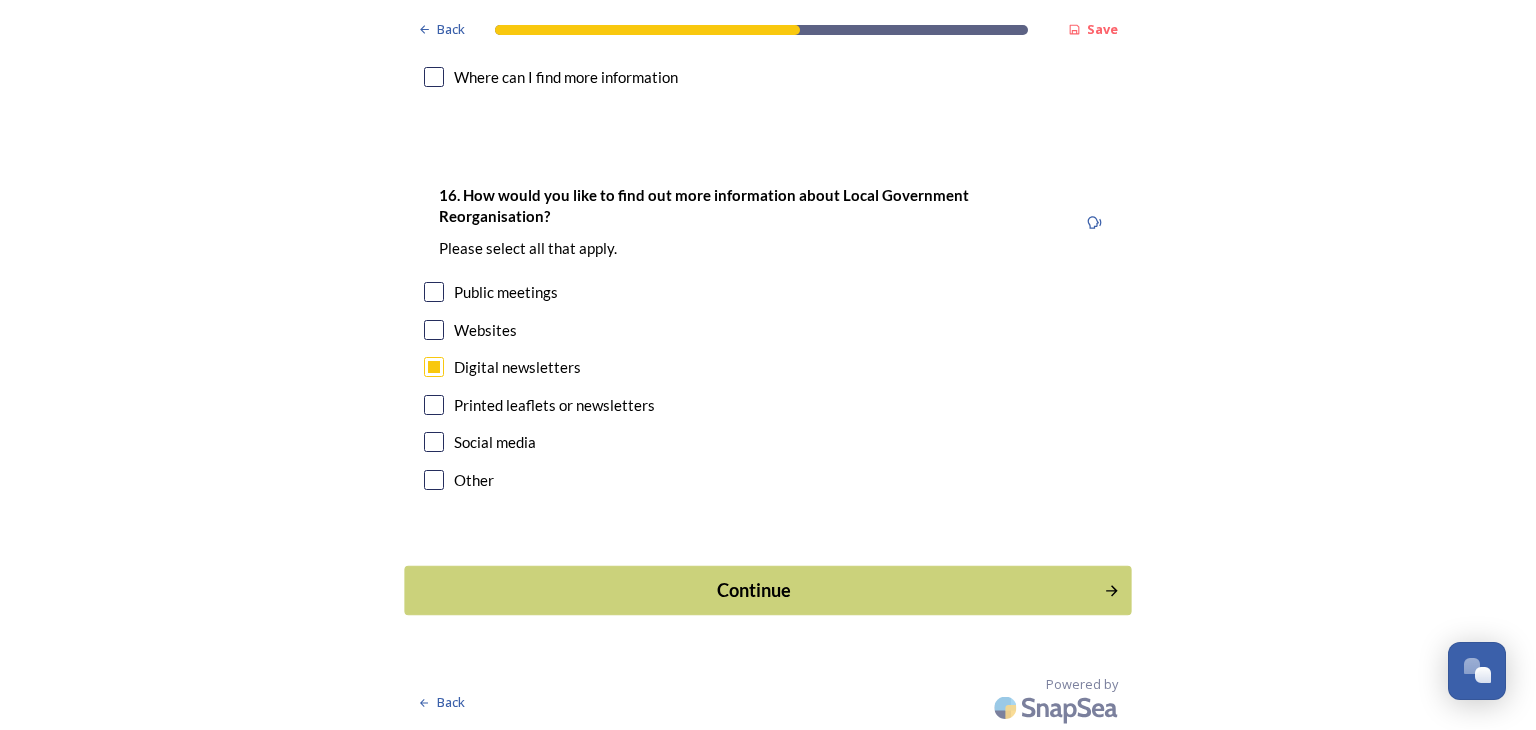 click on "Continue" at bounding box center (754, 590) 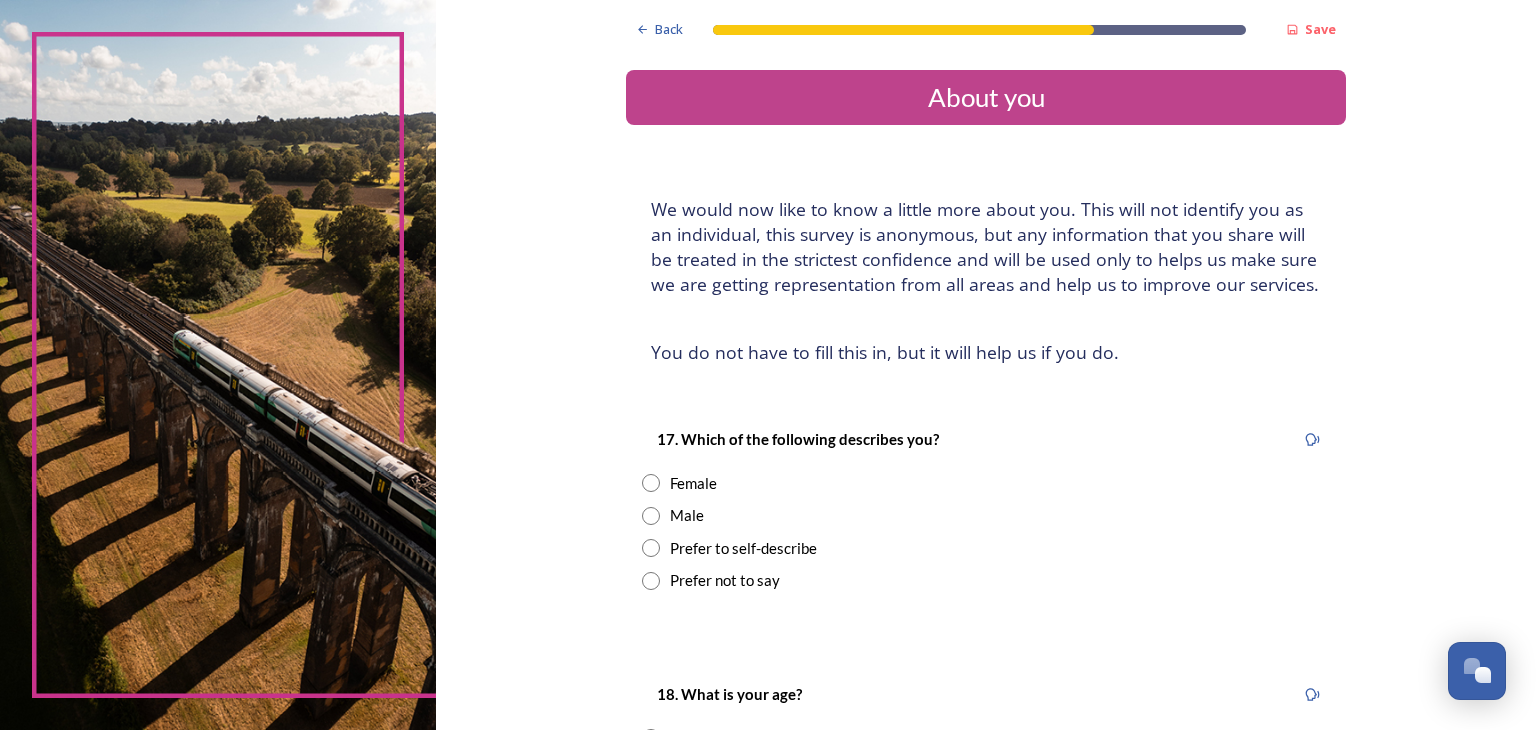 click at bounding box center [651, 516] 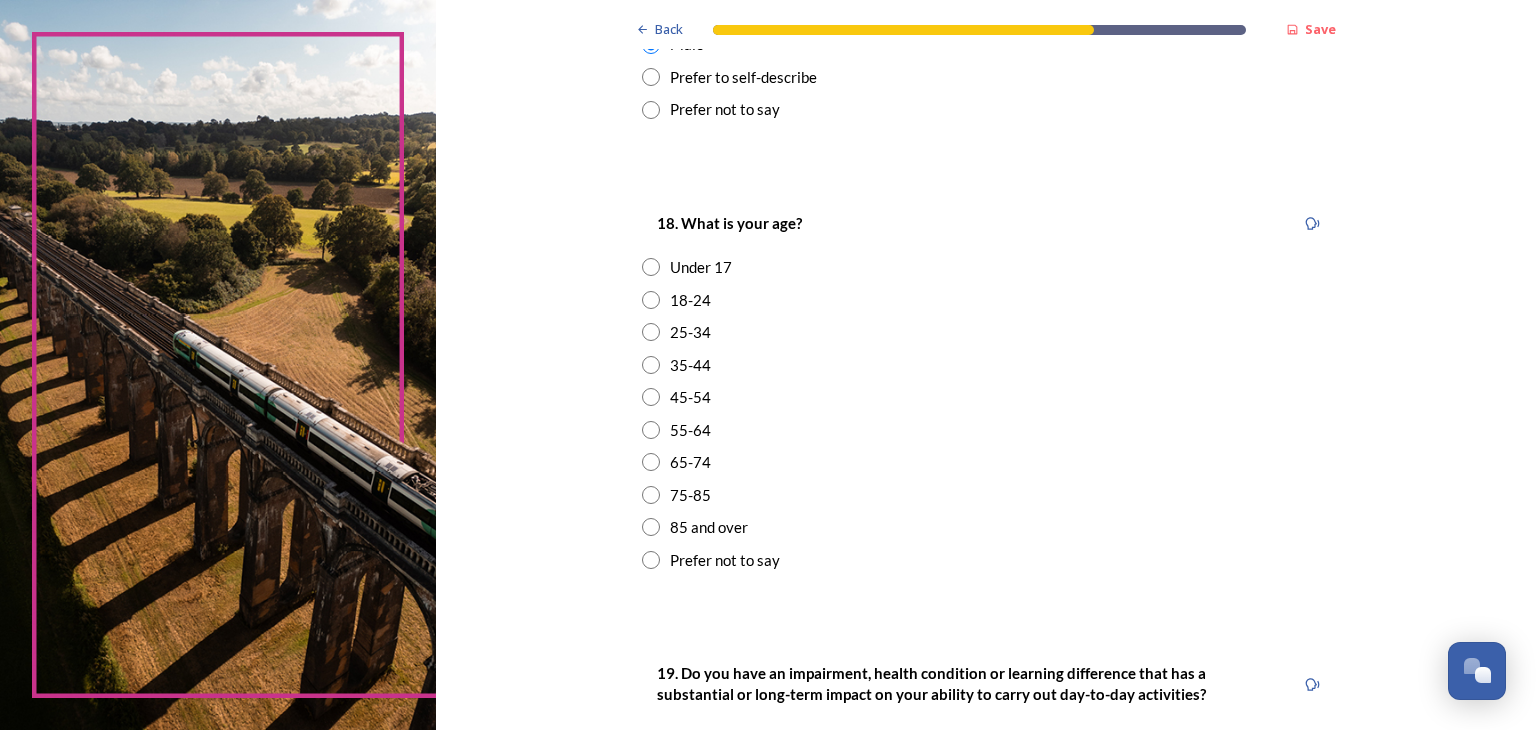 scroll, scrollTop: 560, scrollLeft: 0, axis: vertical 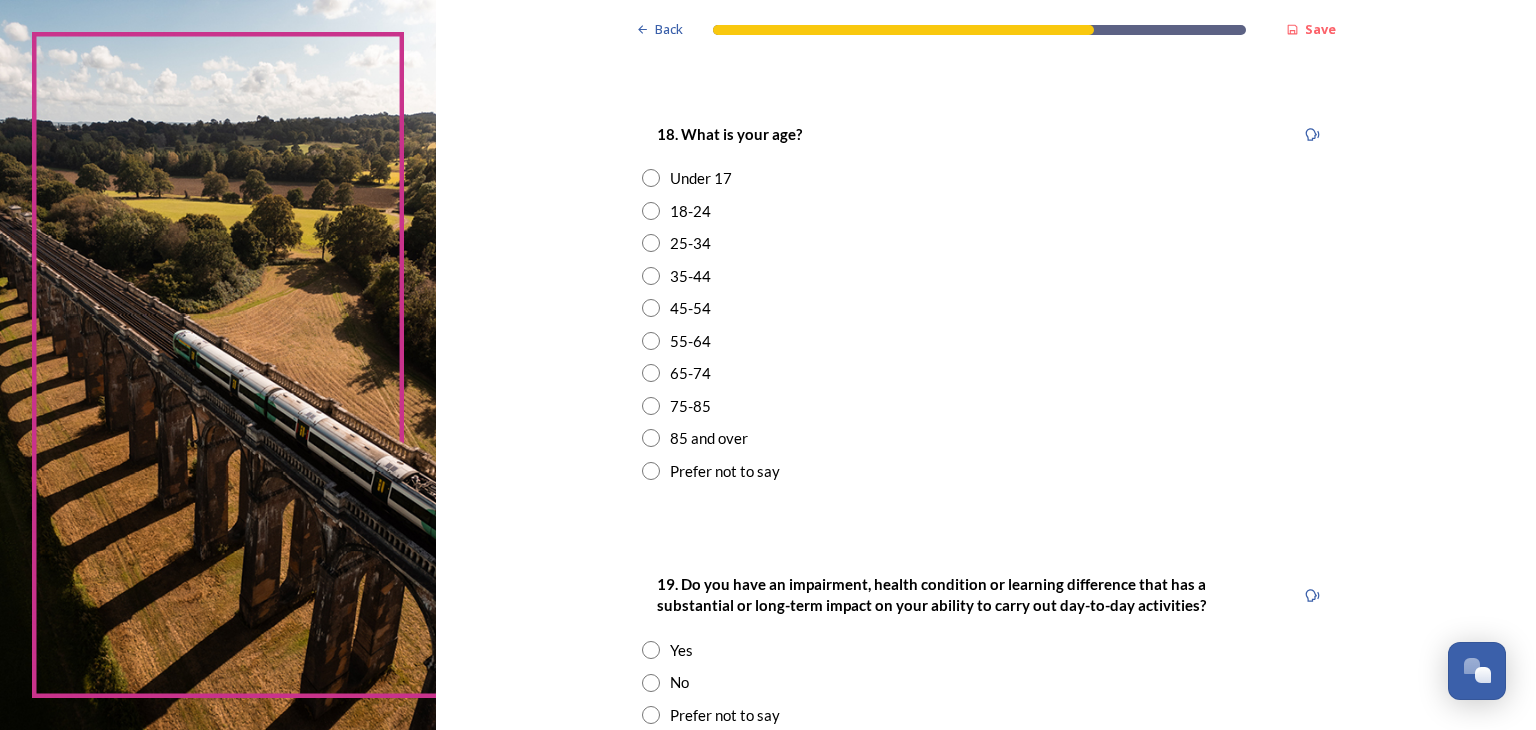 click at bounding box center [651, 373] 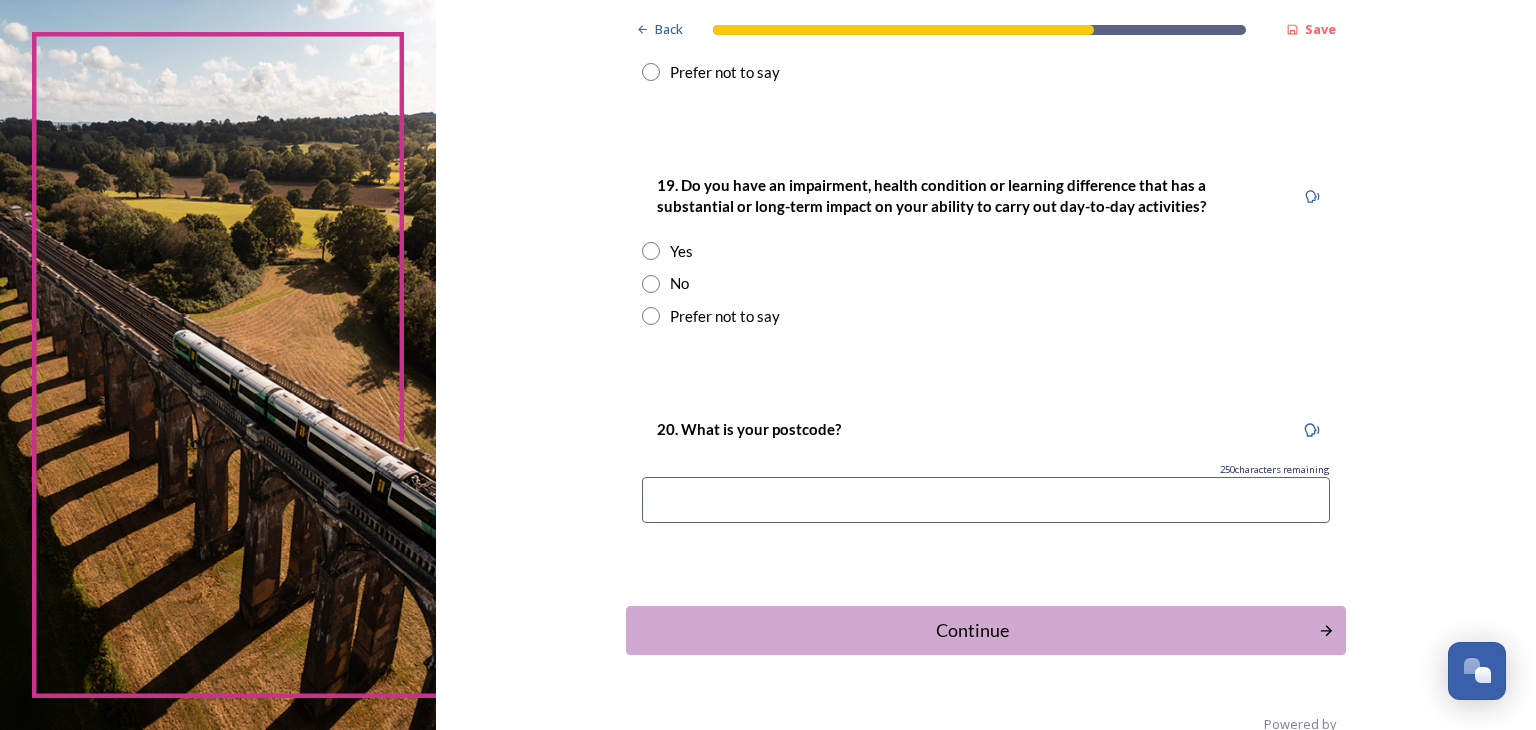 scroll, scrollTop: 960, scrollLeft: 0, axis: vertical 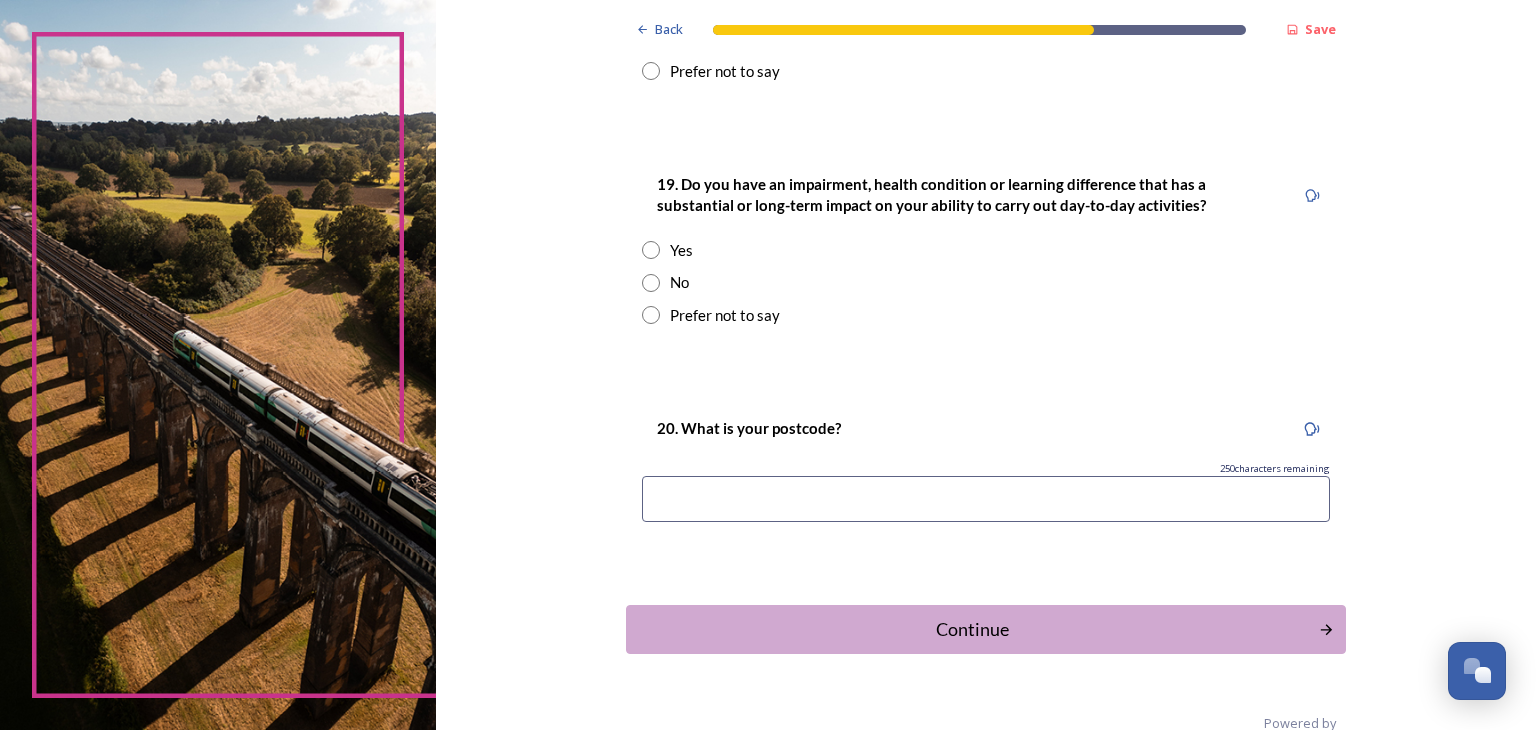 click at bounding box center (651, 283) 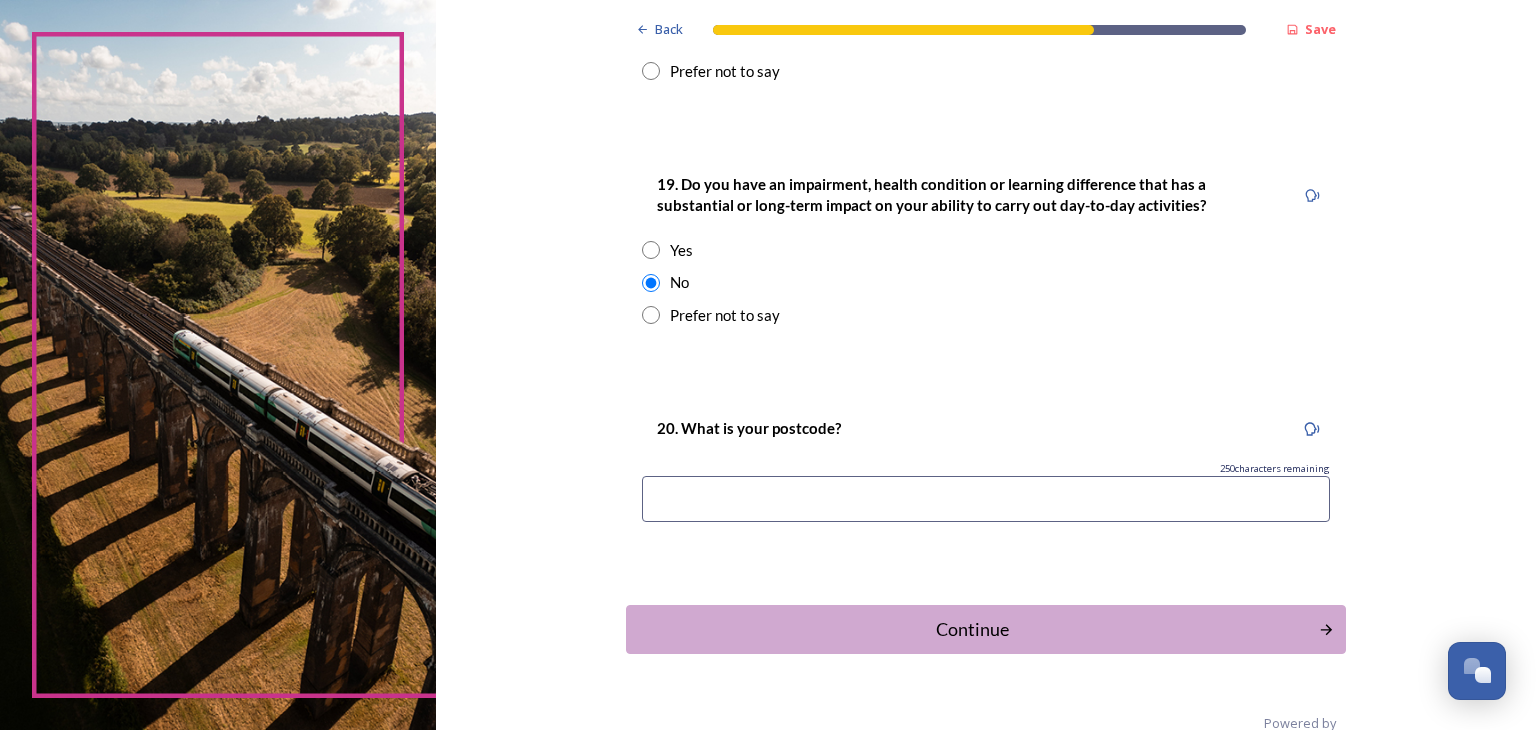 click at bounding box center (986, 499) 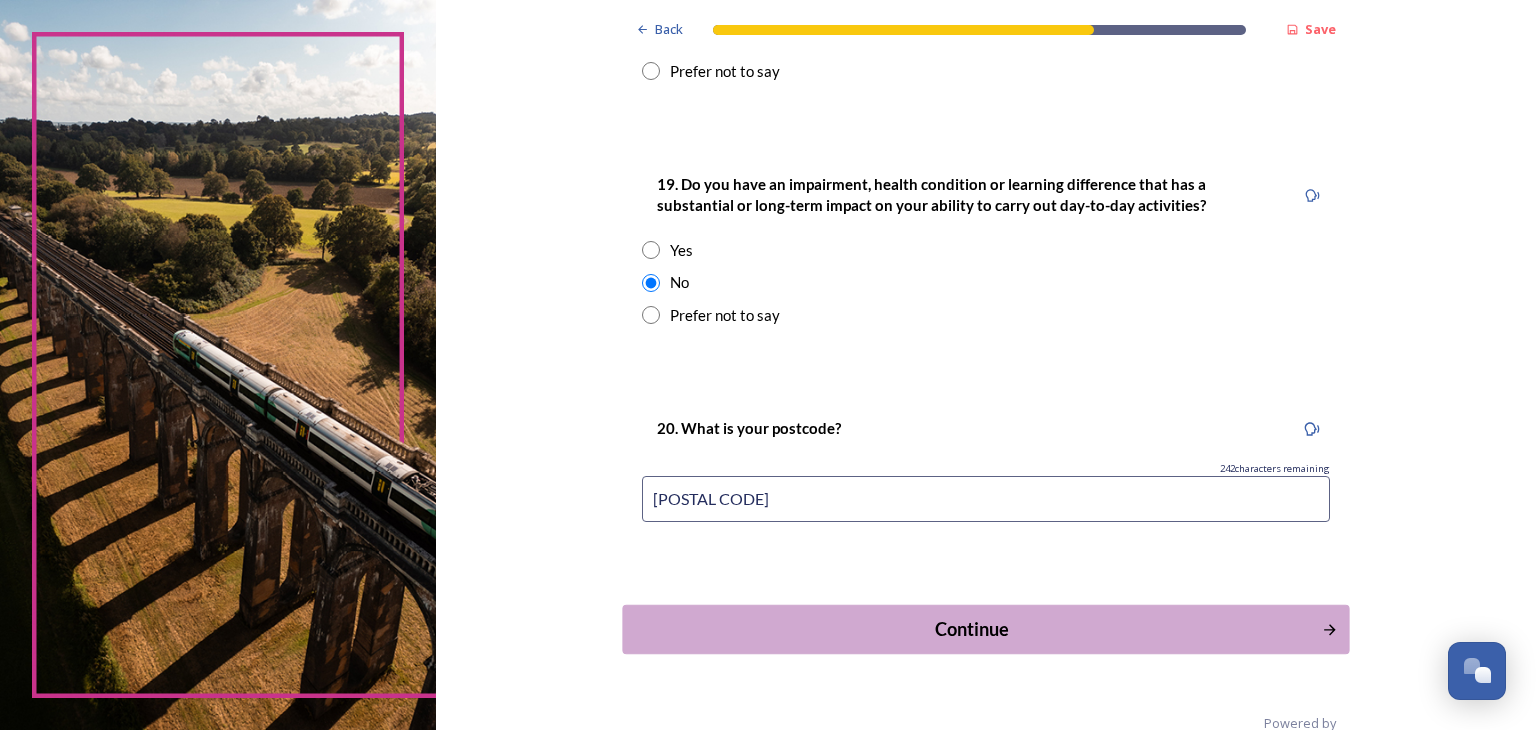 type on "[POSTAL CODE]" 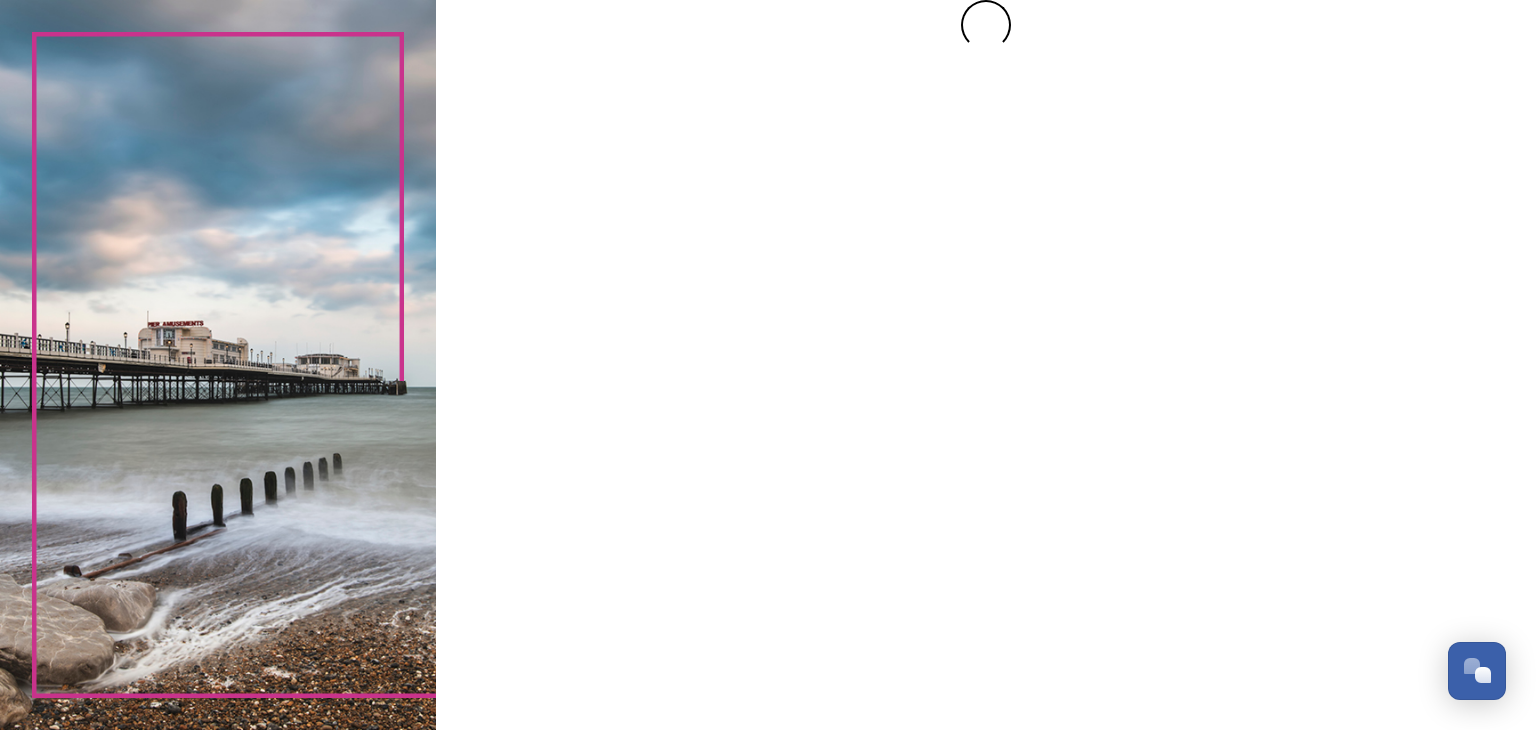 scroll, scrollTop: 0, scrollLeft: 0, axis: both 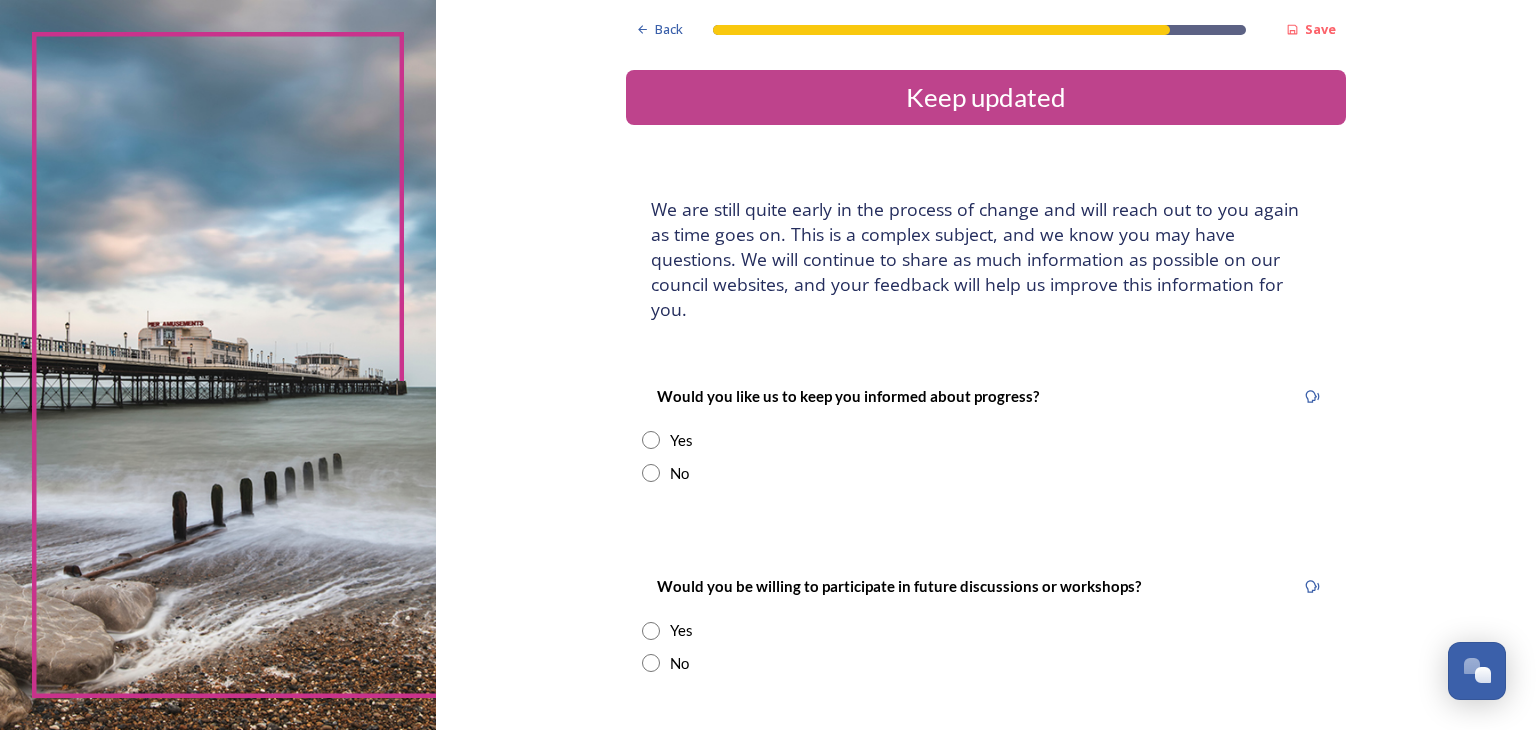 click at bounding box center [651, 440] 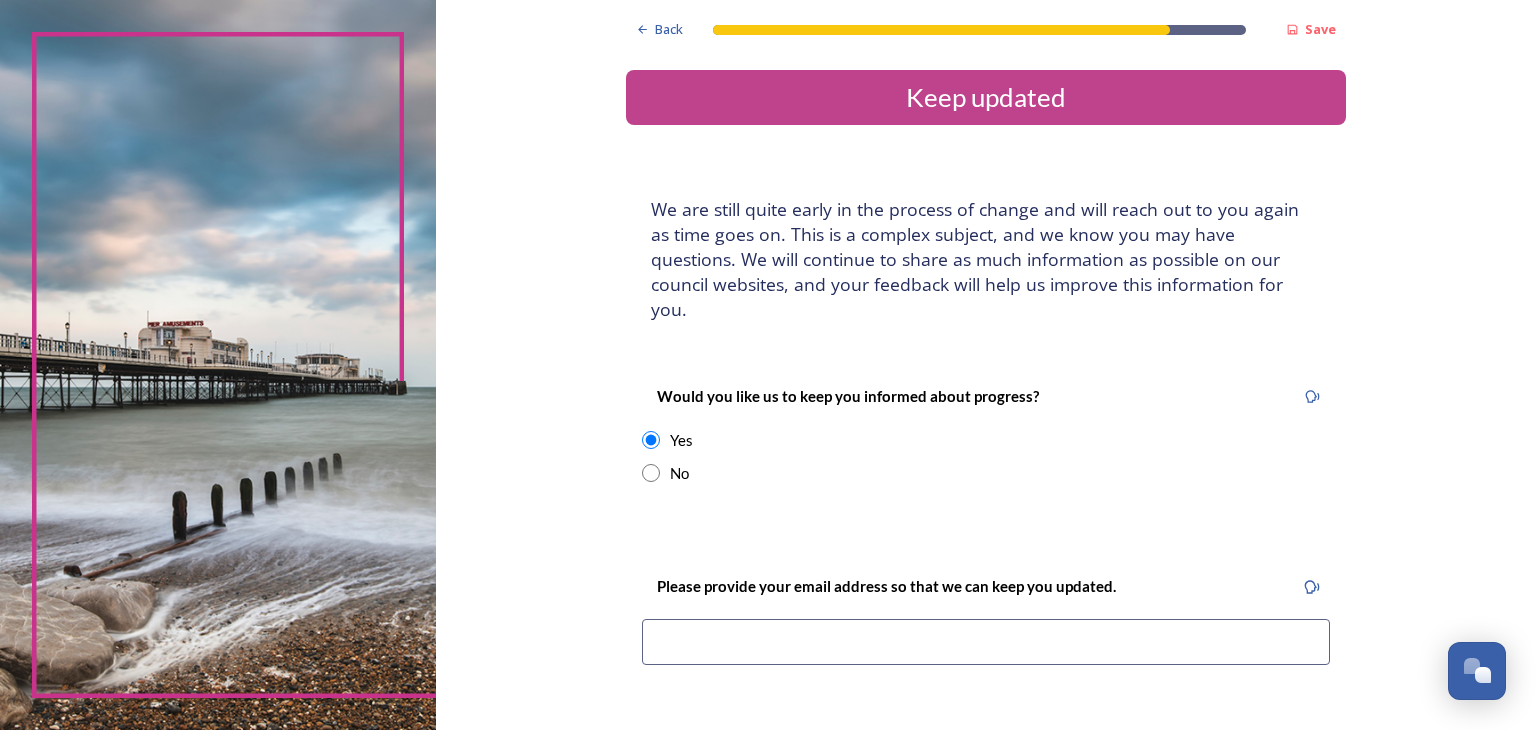 click at bounding box center [651, 473] 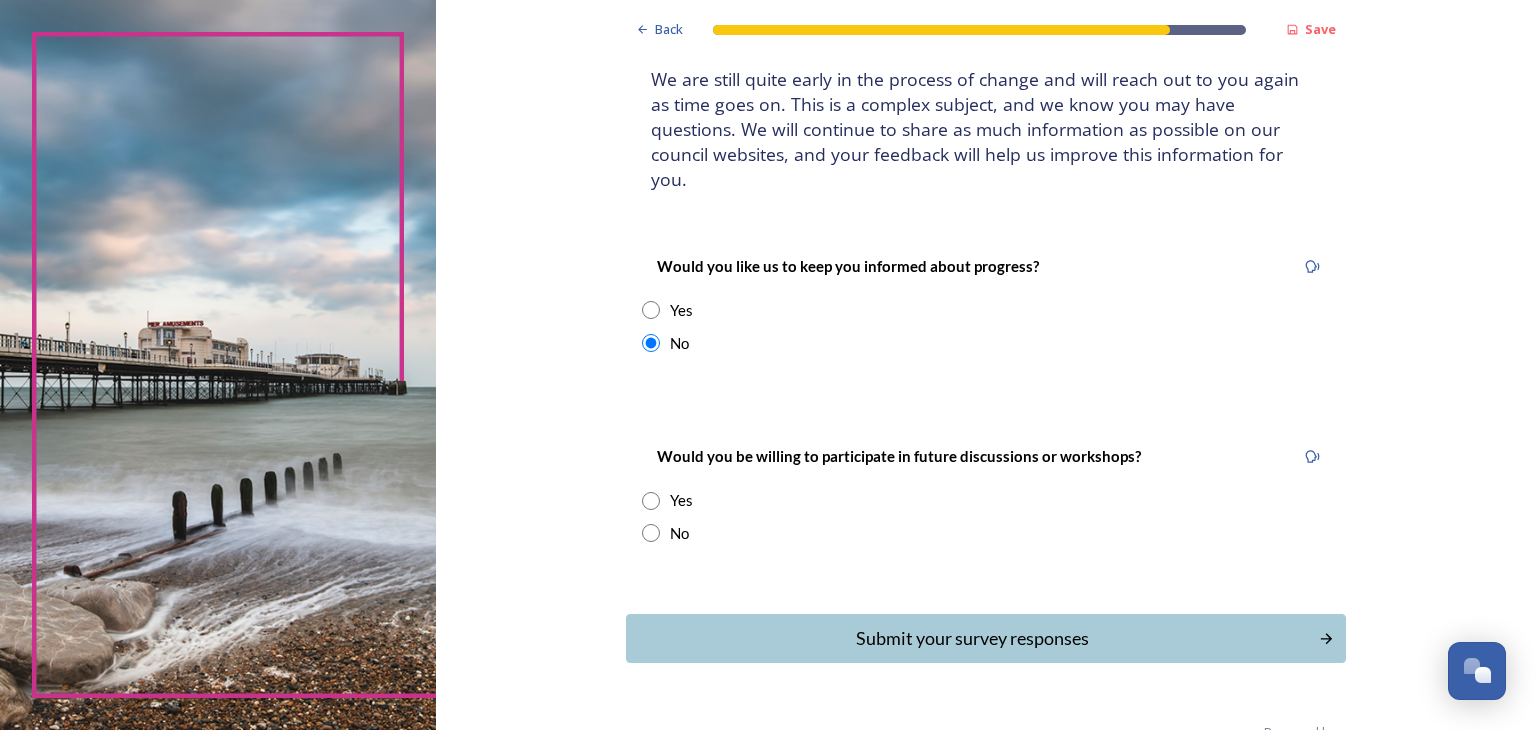 scroll, scrollTop: 154, scrollLeft: 0, axis: vertical 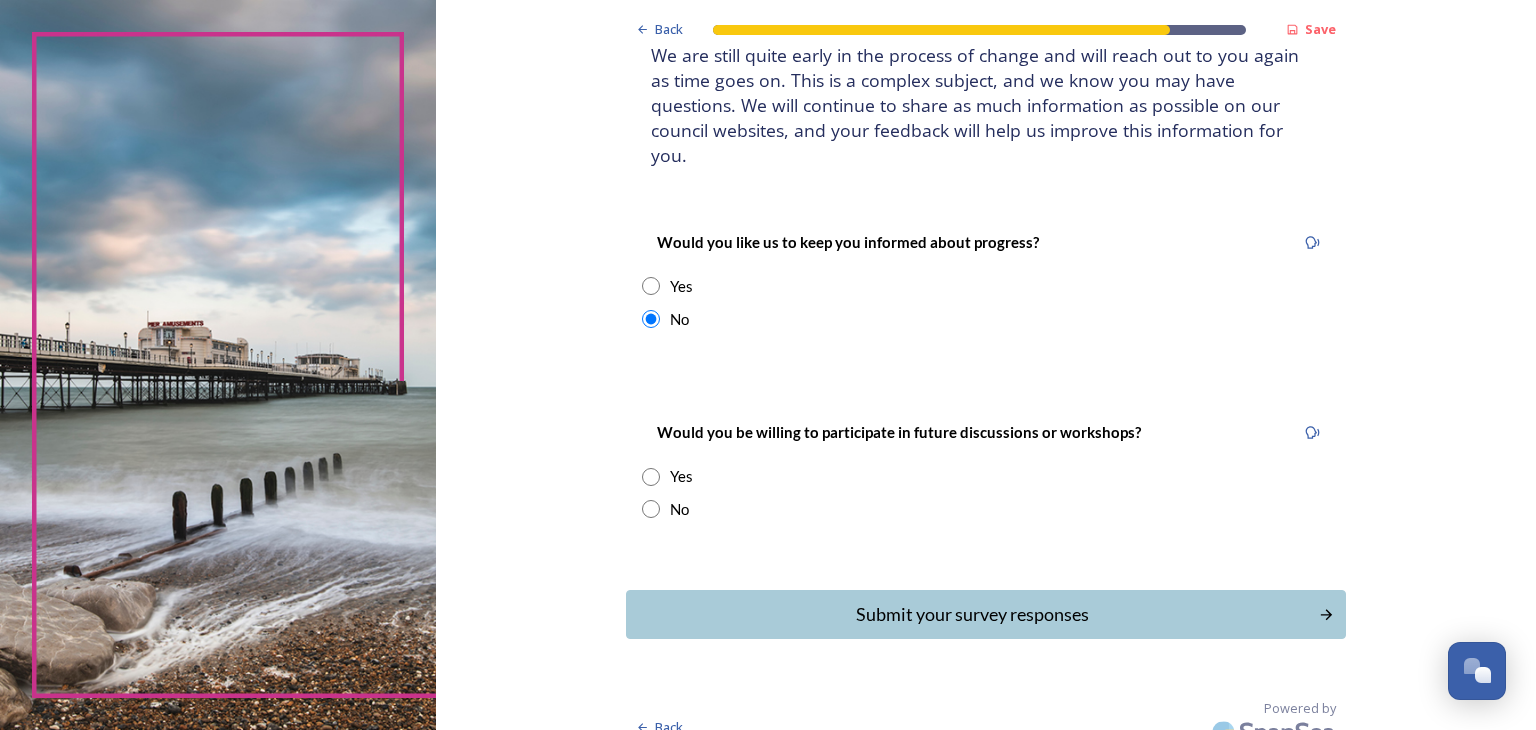 click at bounding box center [651, 509] 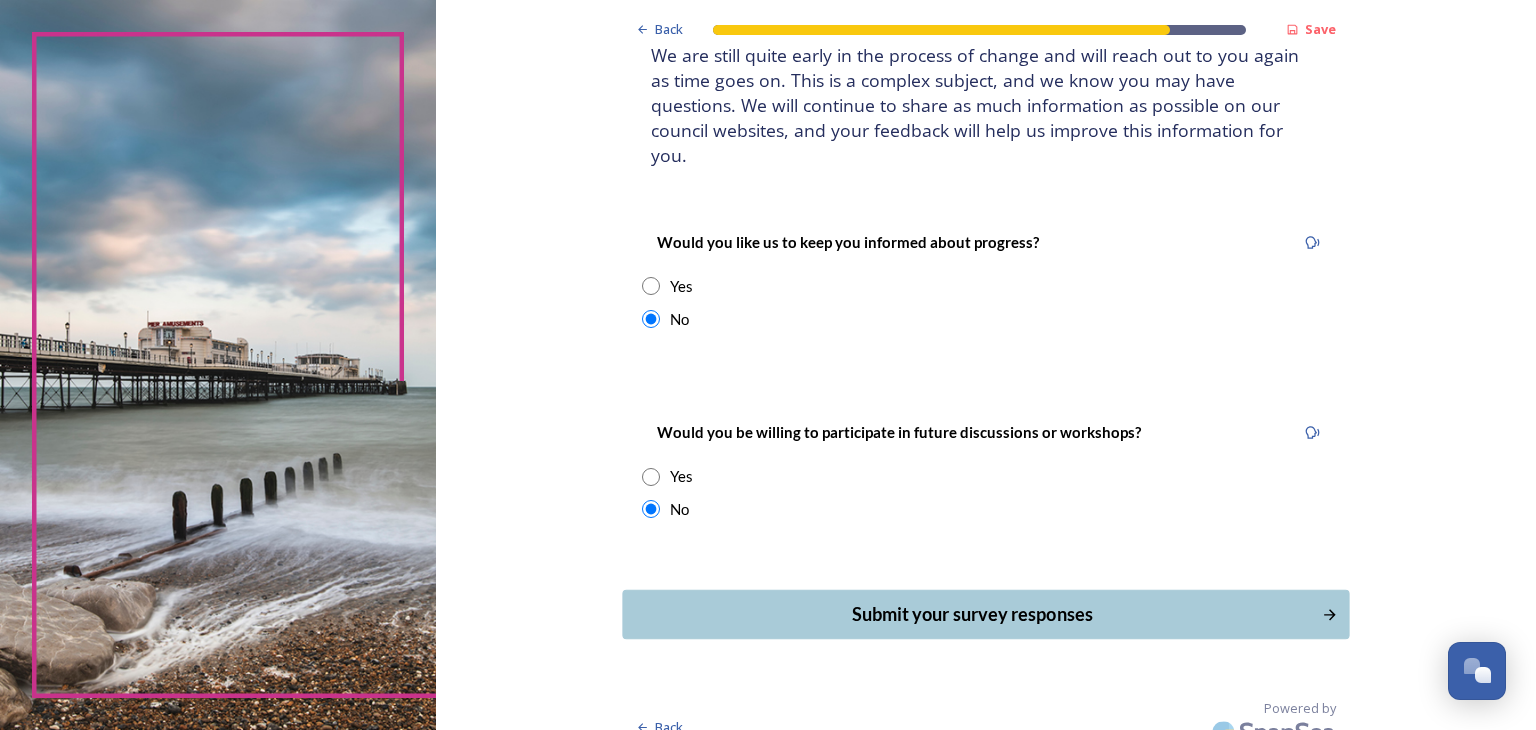click on "Submit your survey responses" at bounding box center [972, 614] 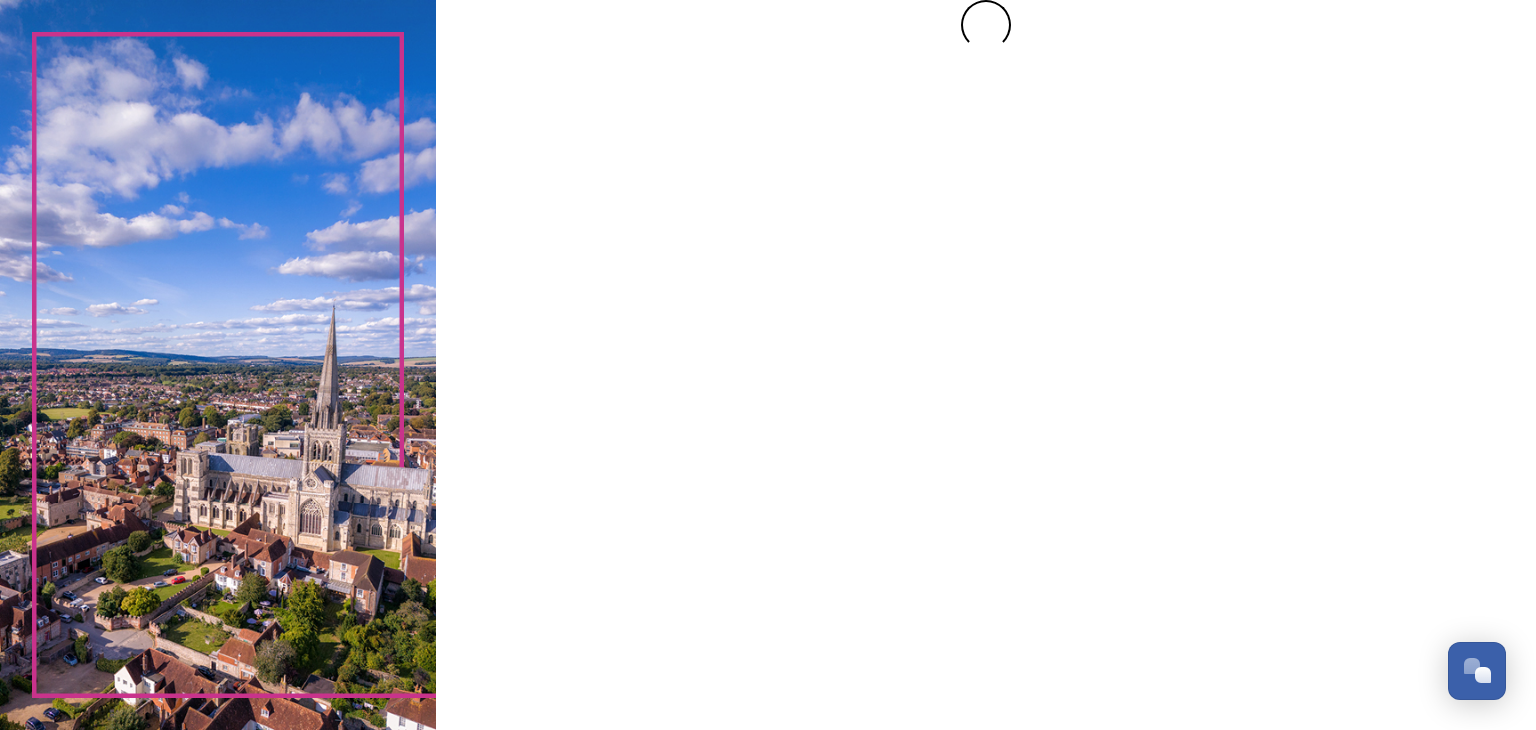 scroll, scrollTop: 0, scrollLeft: 0, axis: both 